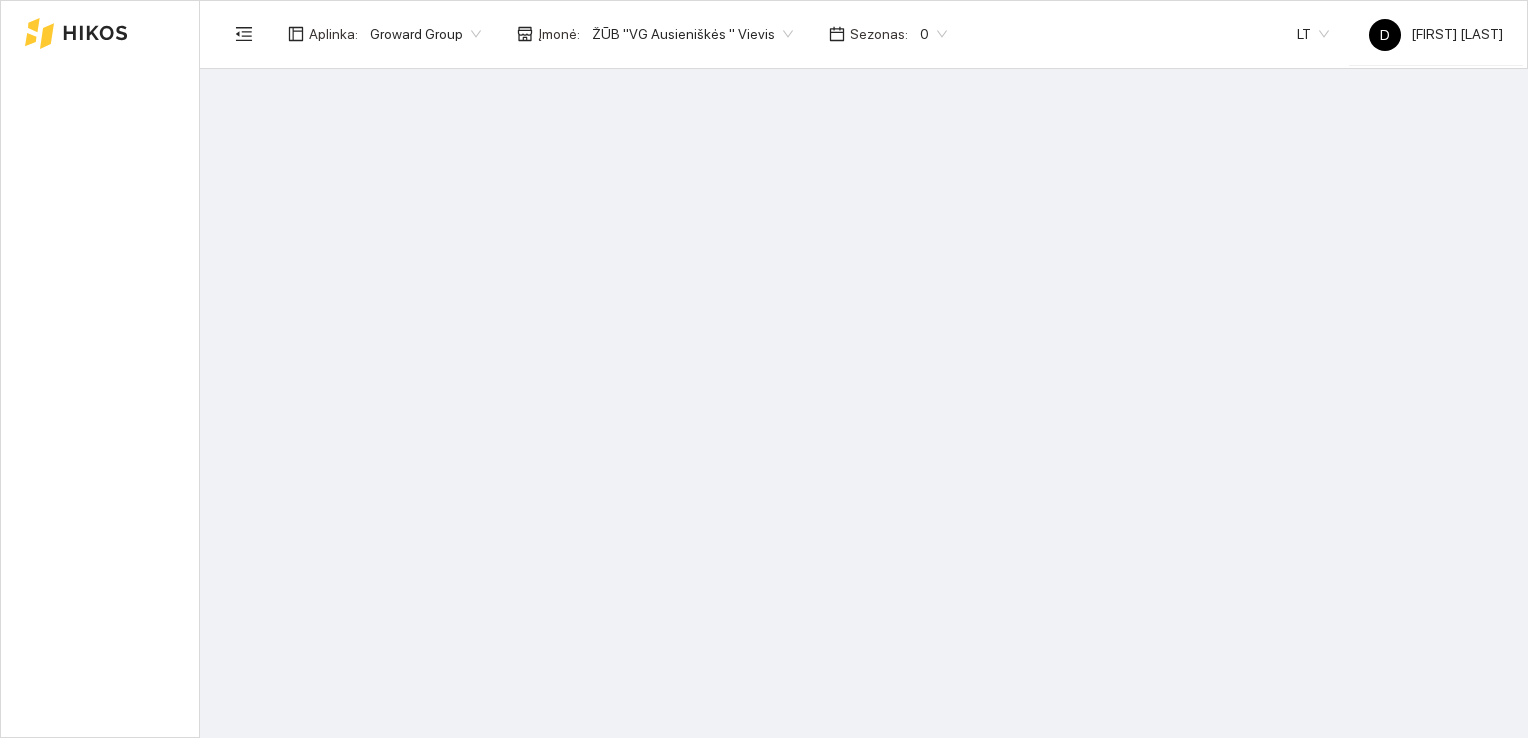 scroll, scrollTop: 0, scrollLeft: 0, axis: both 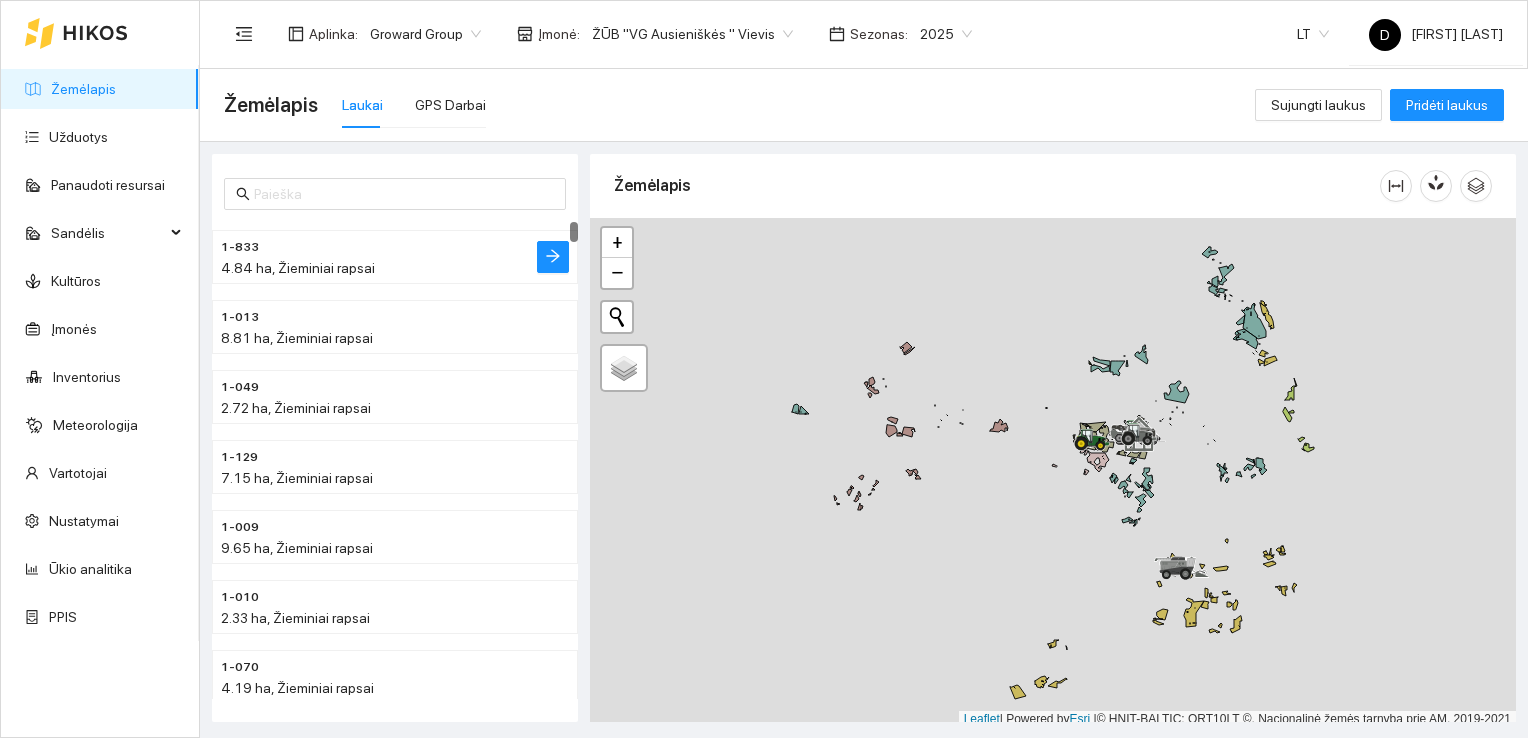 click on "4.84 ha, Žieminiai rapsai" at bounding box center [298, 268] 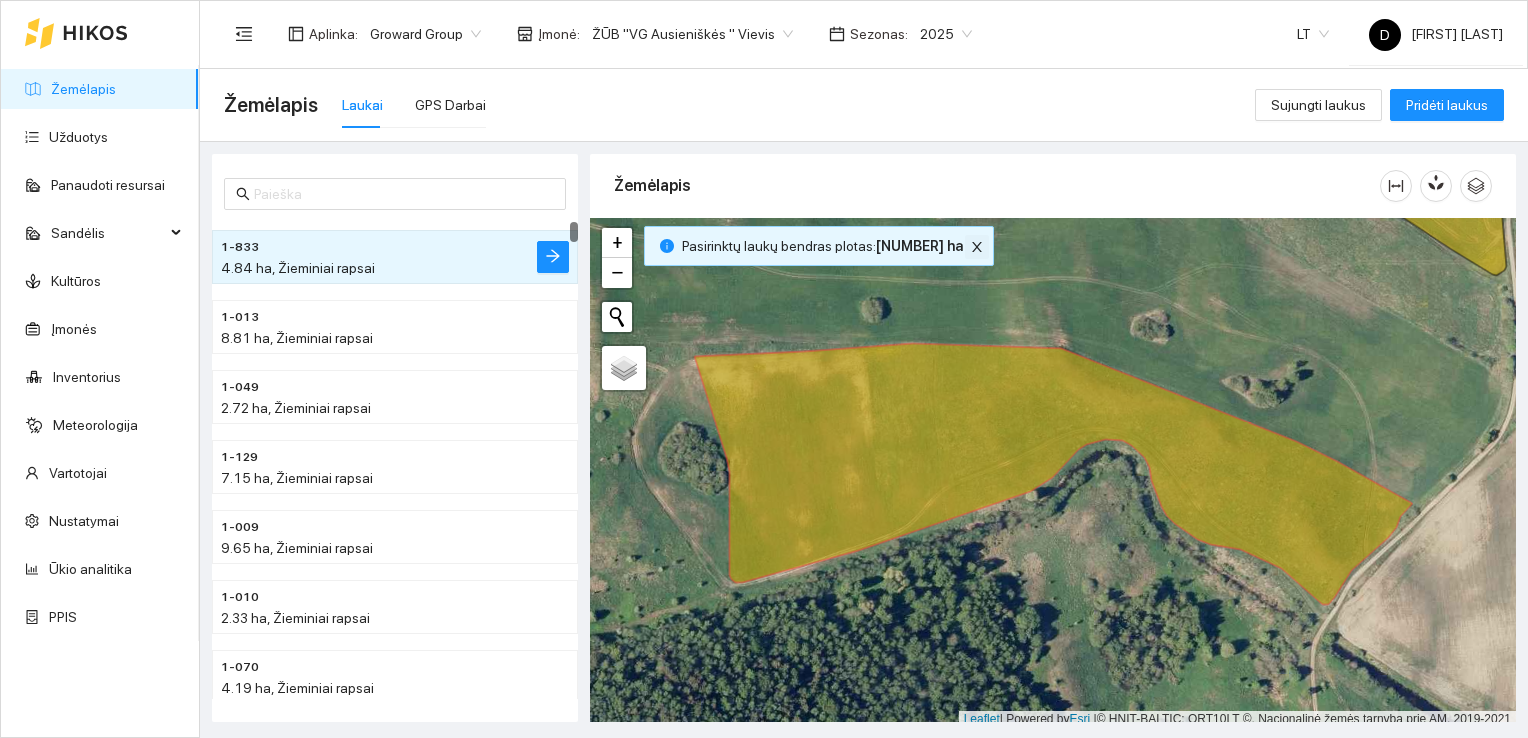 click 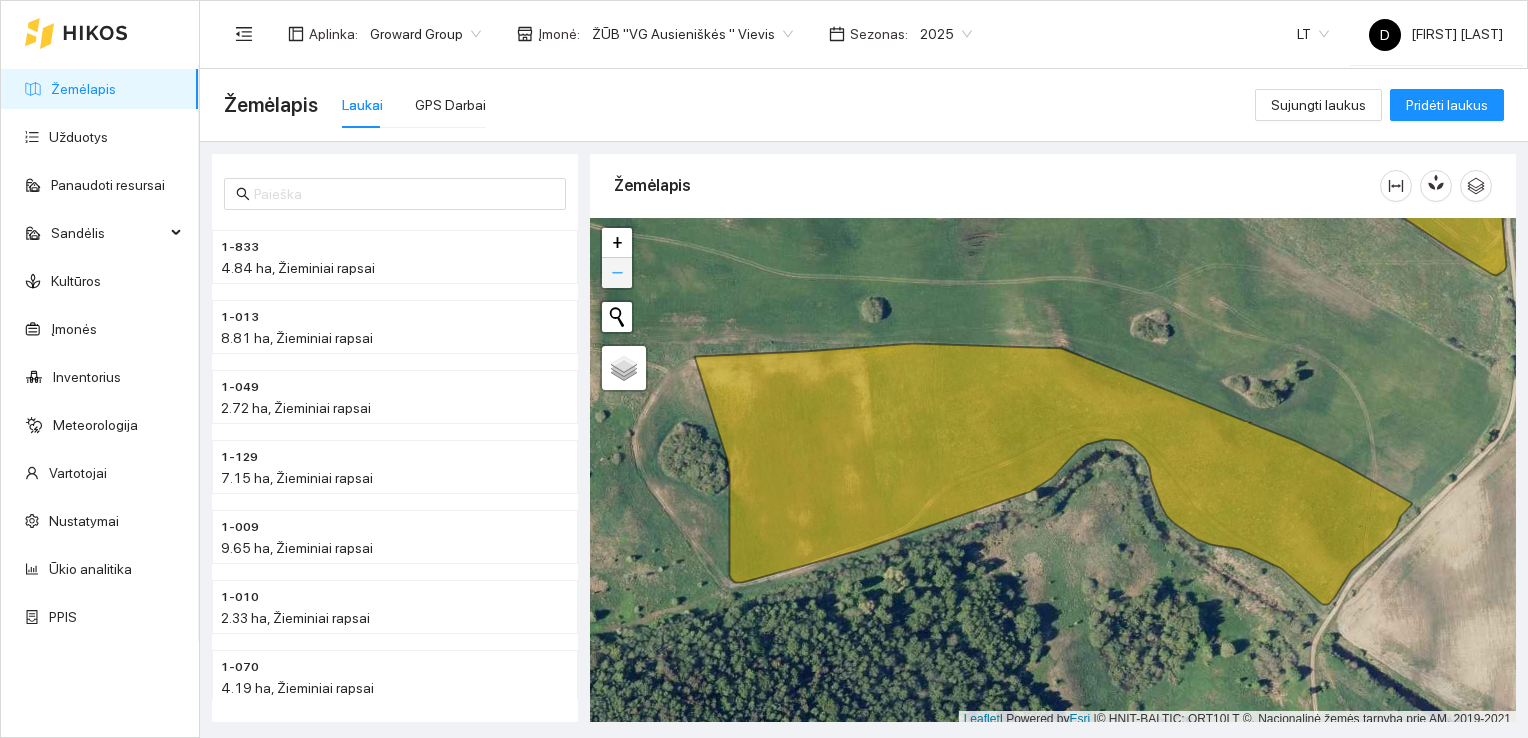 click on "−" at bounding box center (617, 273) 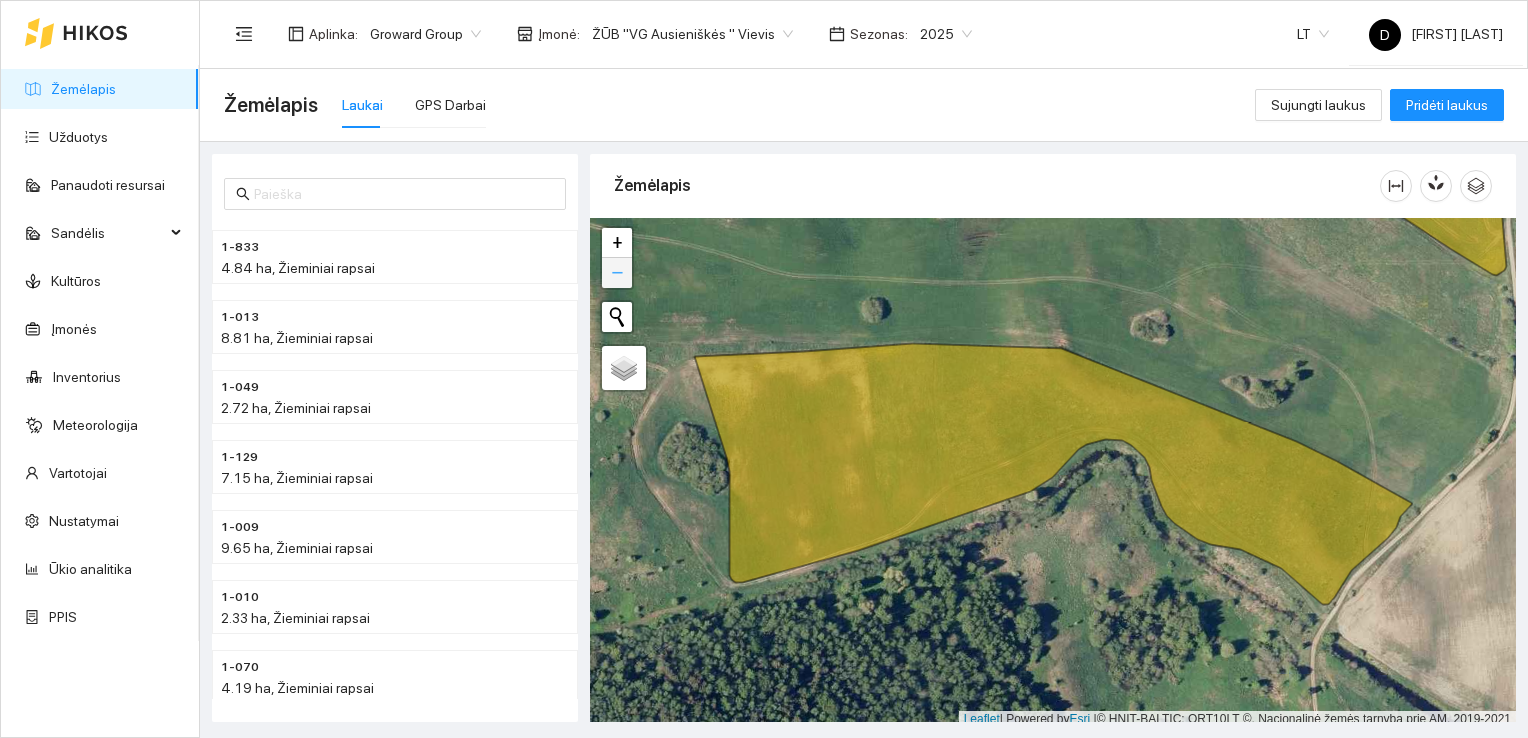 scroll, scrollTop: 5, scrollLeft: 0, axis: vertical 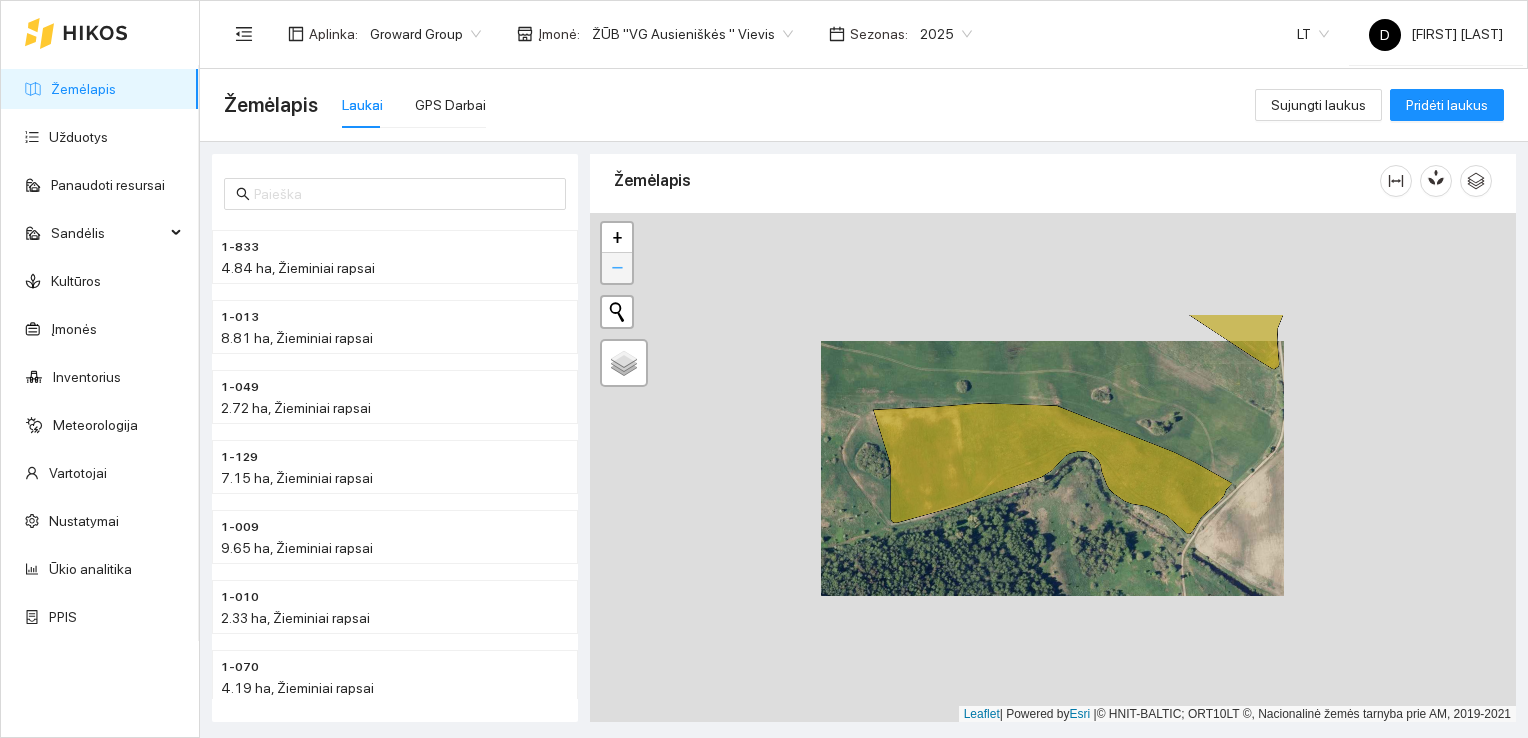 click on "−" at bounding box center [617, 268] 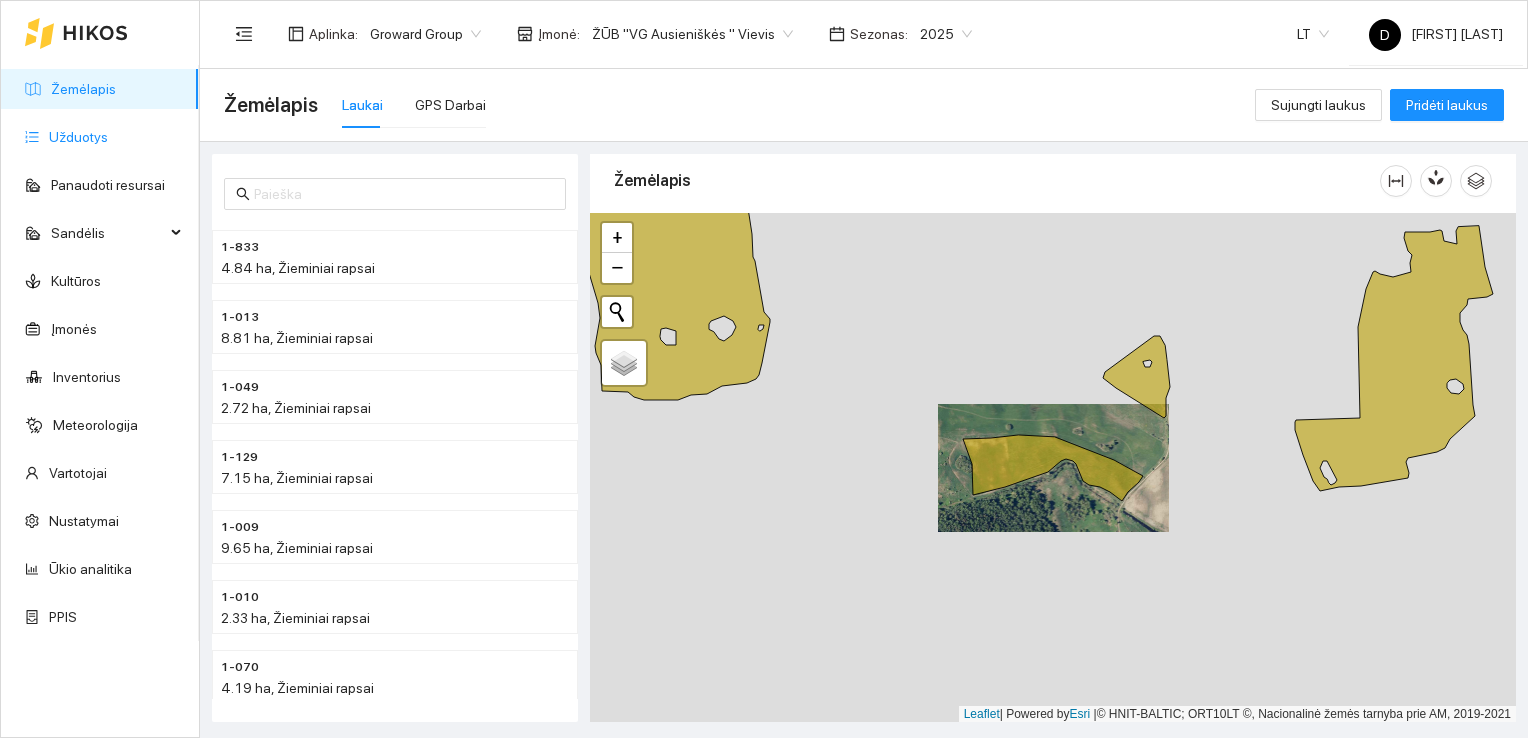 click on "Užduotys" at bounding box center (78, 137) 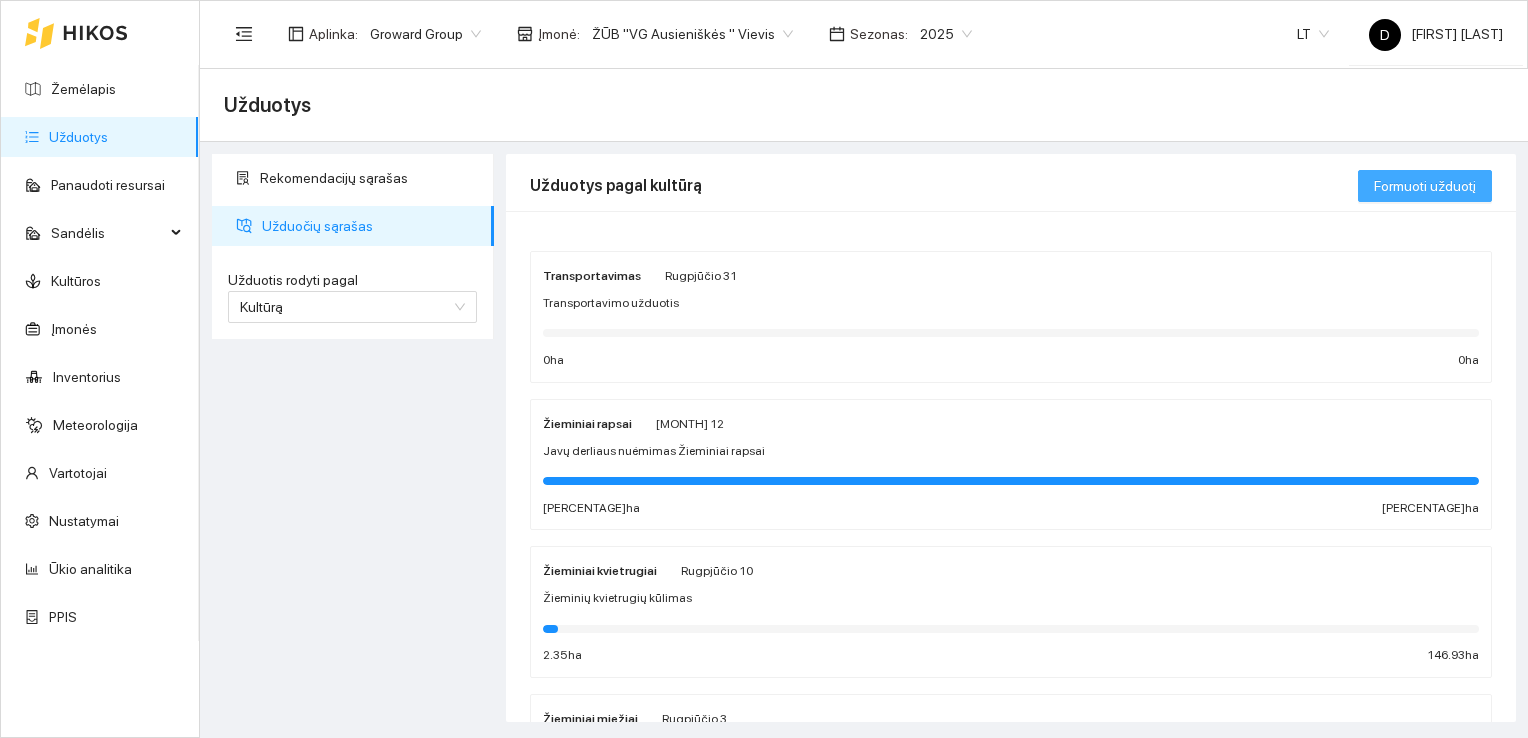 click on "Formuoti užduotį" at bounding box center (1425, 186) 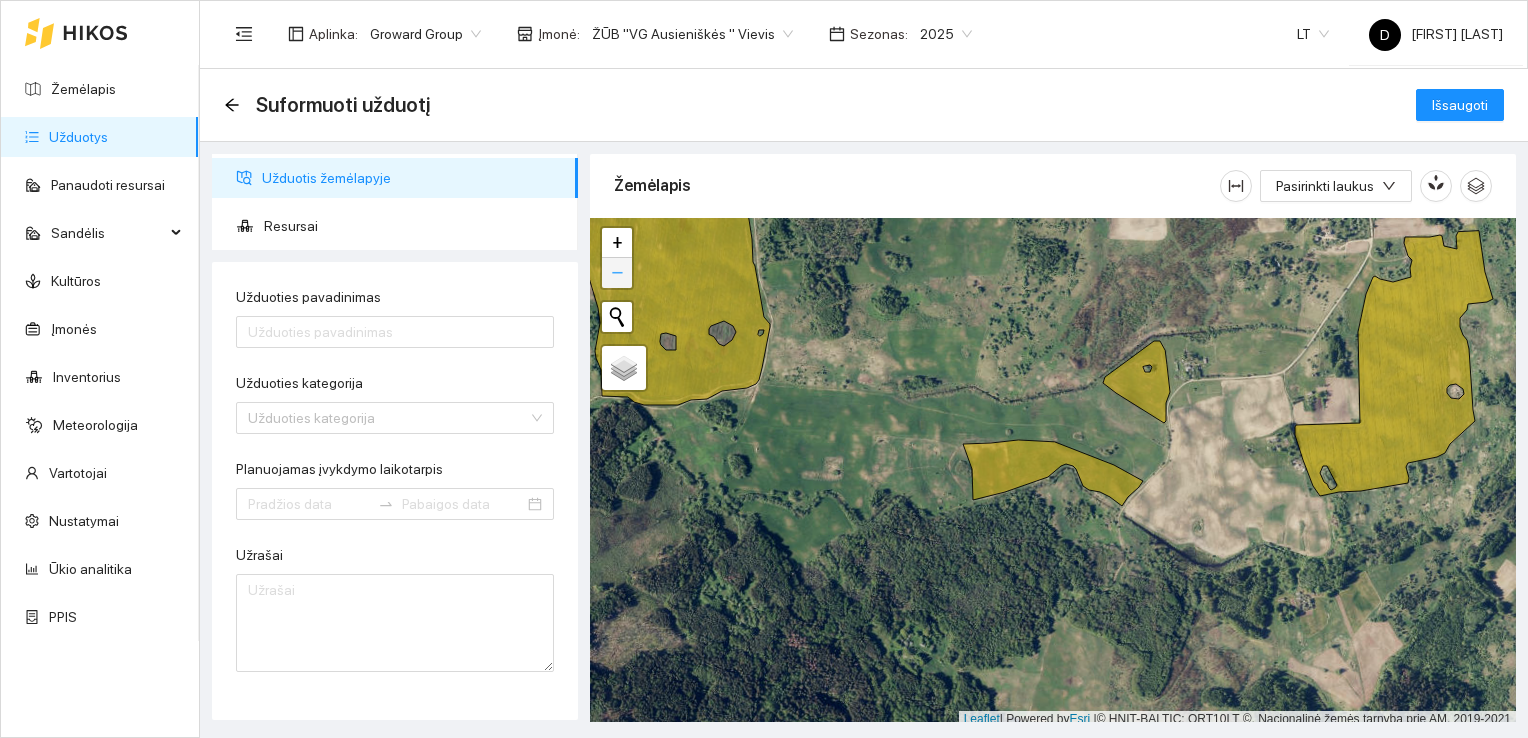click on "−" at bounding box center [617, 273] 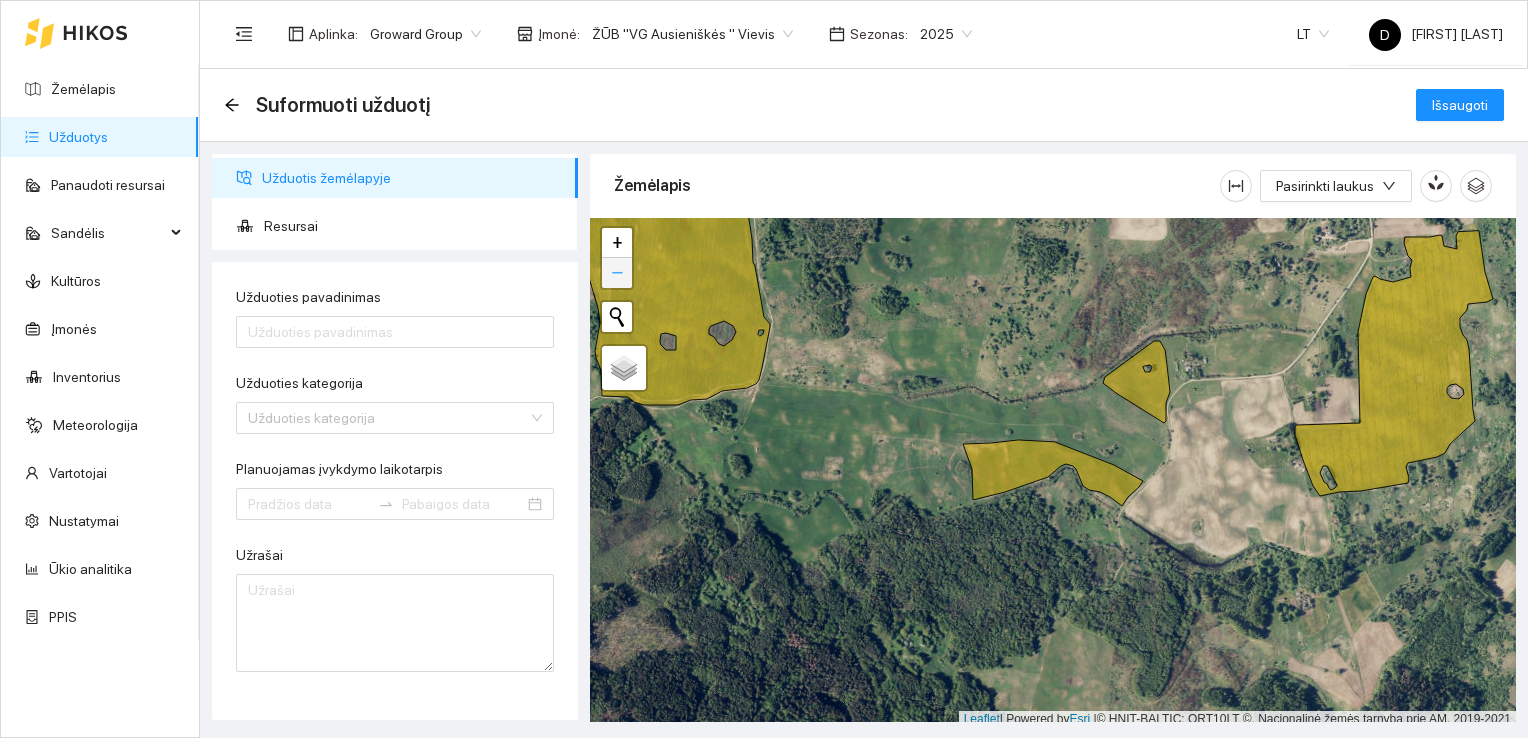 scroll, scrollTop: 5, scrollLeft: 0, axis: vertical 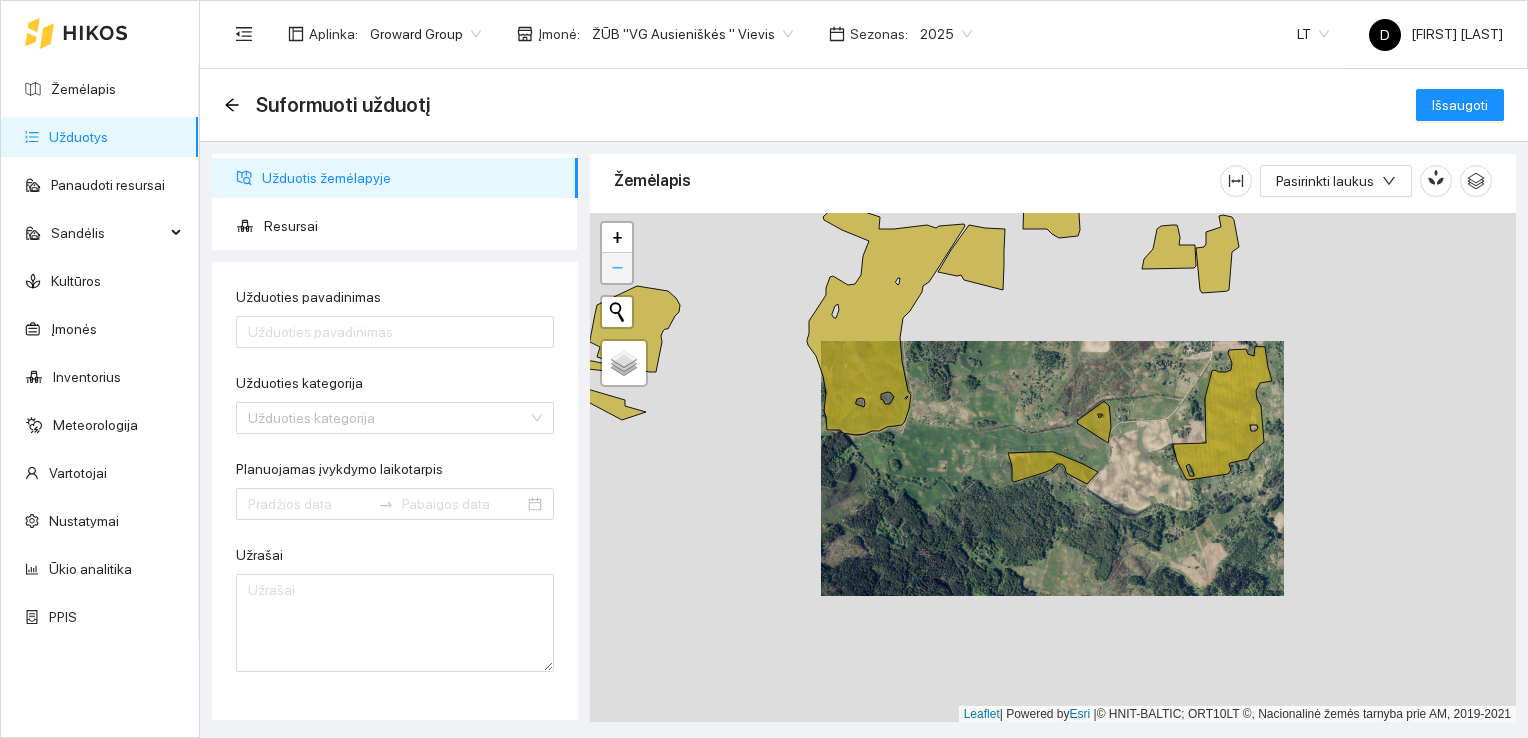 click on "−" at bounding box center (617, 268) 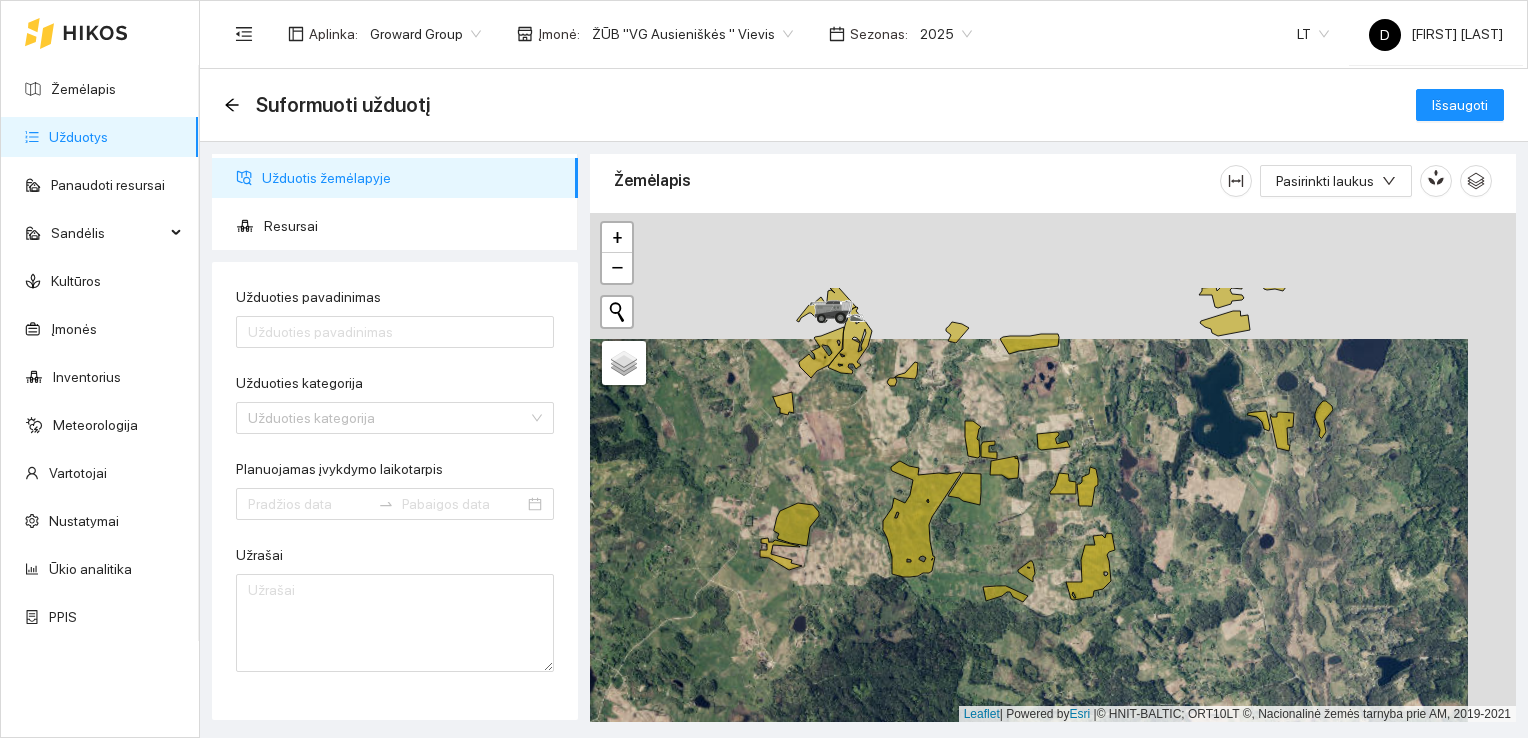 drag, startPoint x: 908, startPoint y: 444, endPoint x: 860, endPoint y: 570, distance: 134.83324 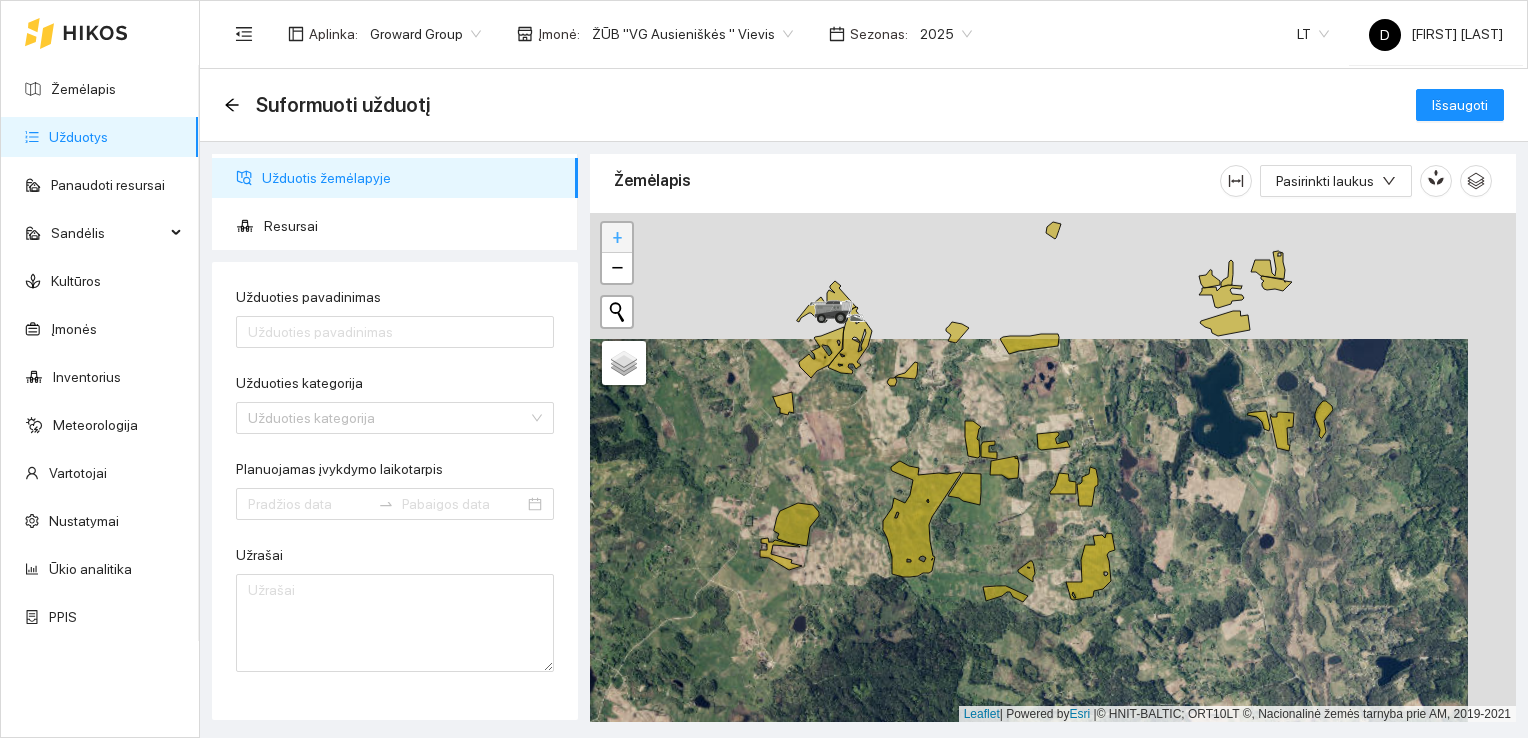 click on "+" at bounding box center [617, 238] 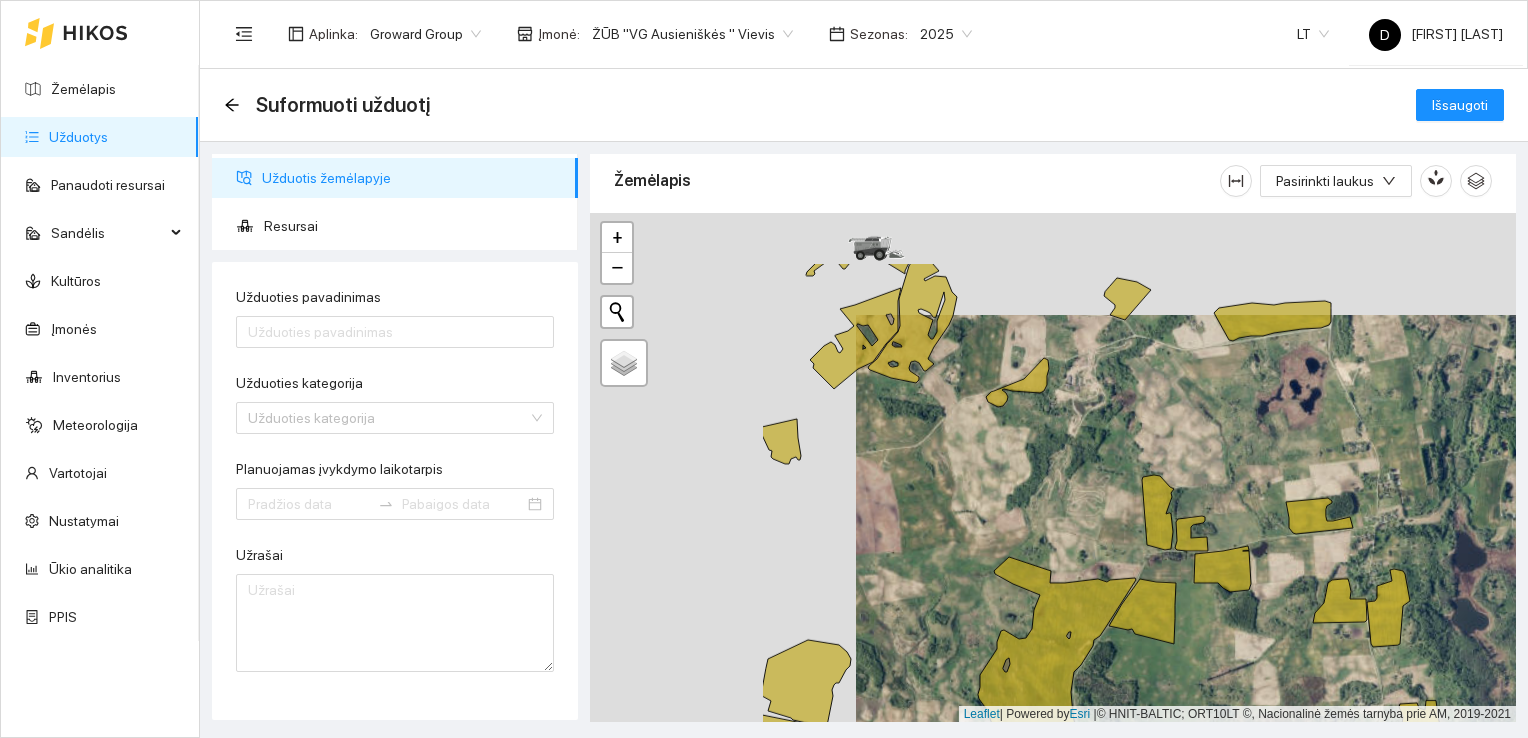 drag, startPoint x: 798, startPoint y: 329, endPoint x: 1064, endPoint y: 431, distance: 284.88596 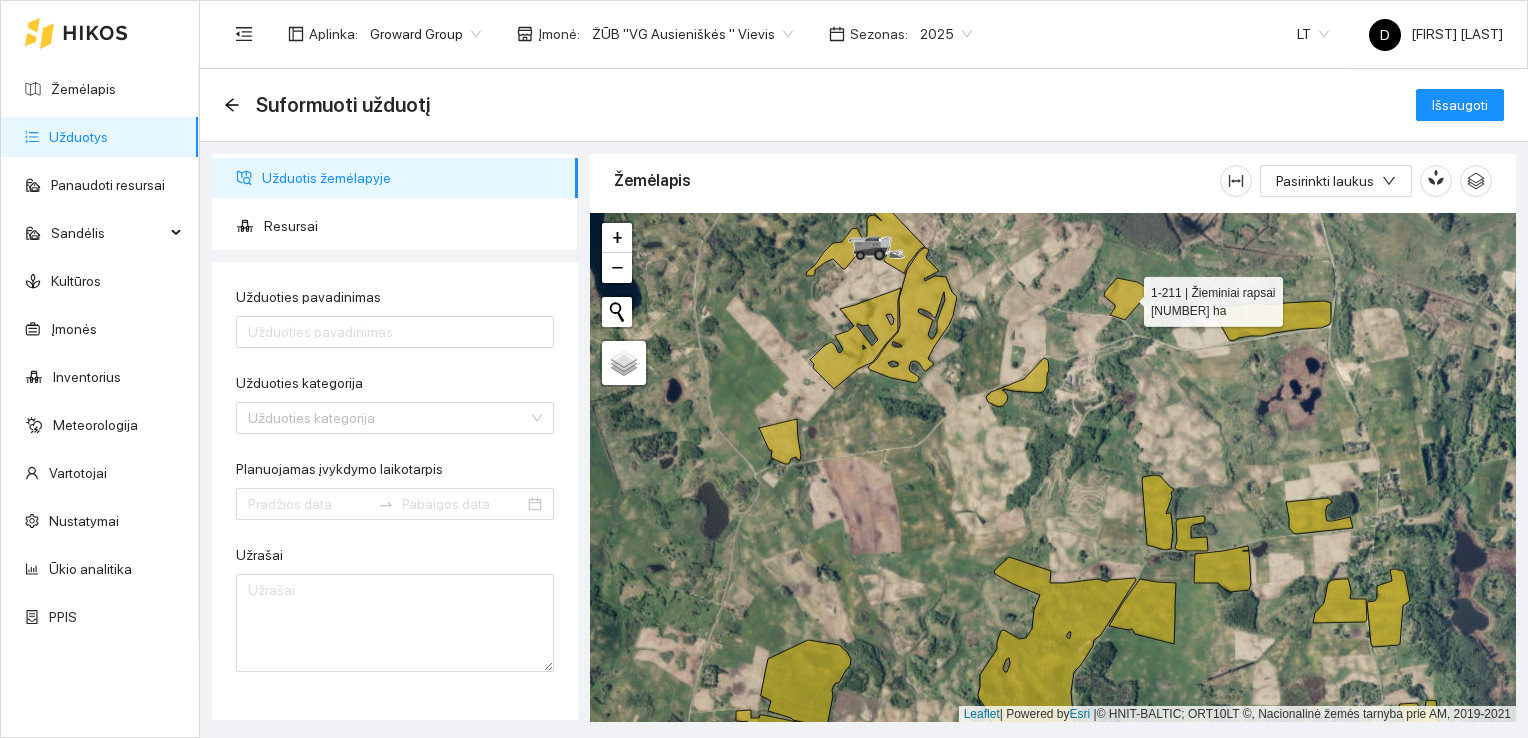 click 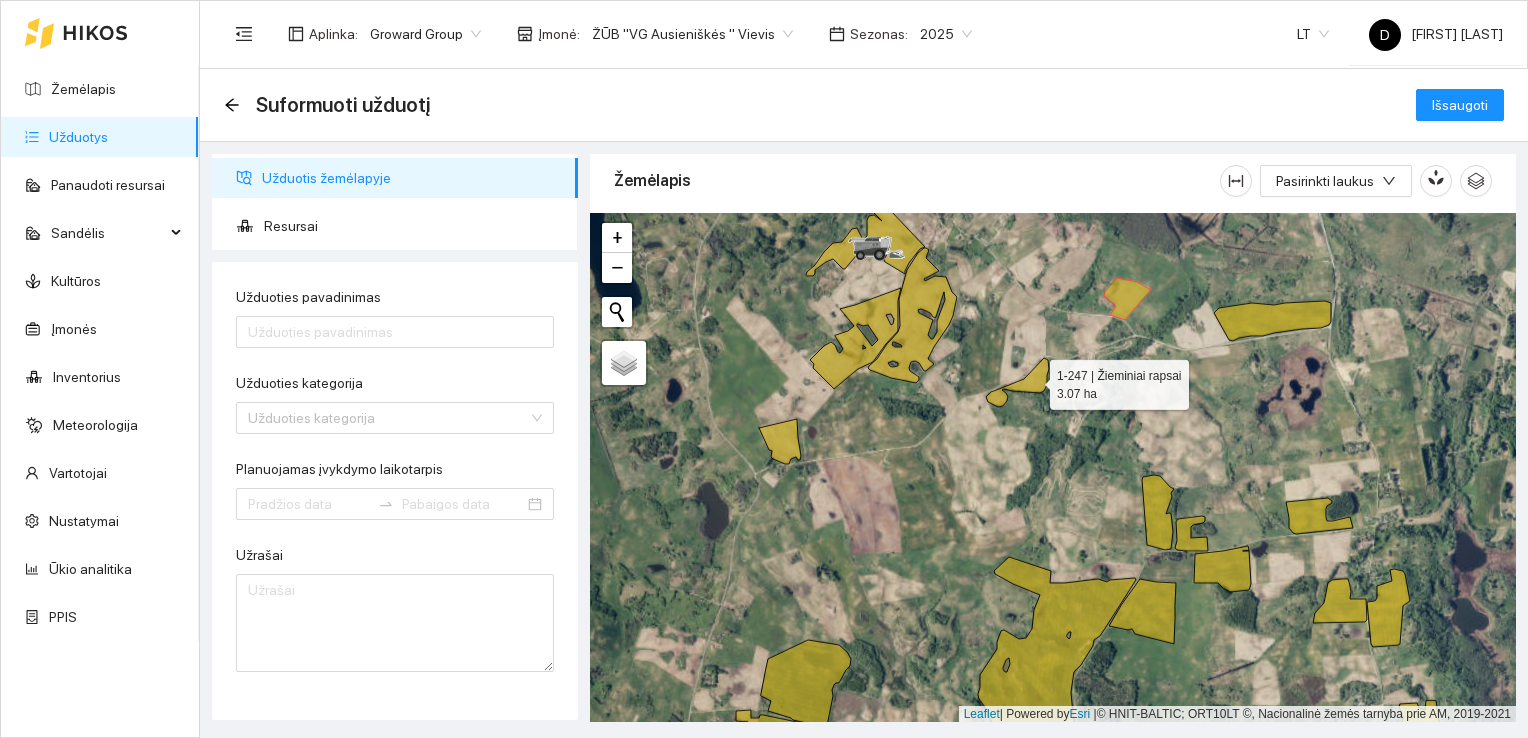 click 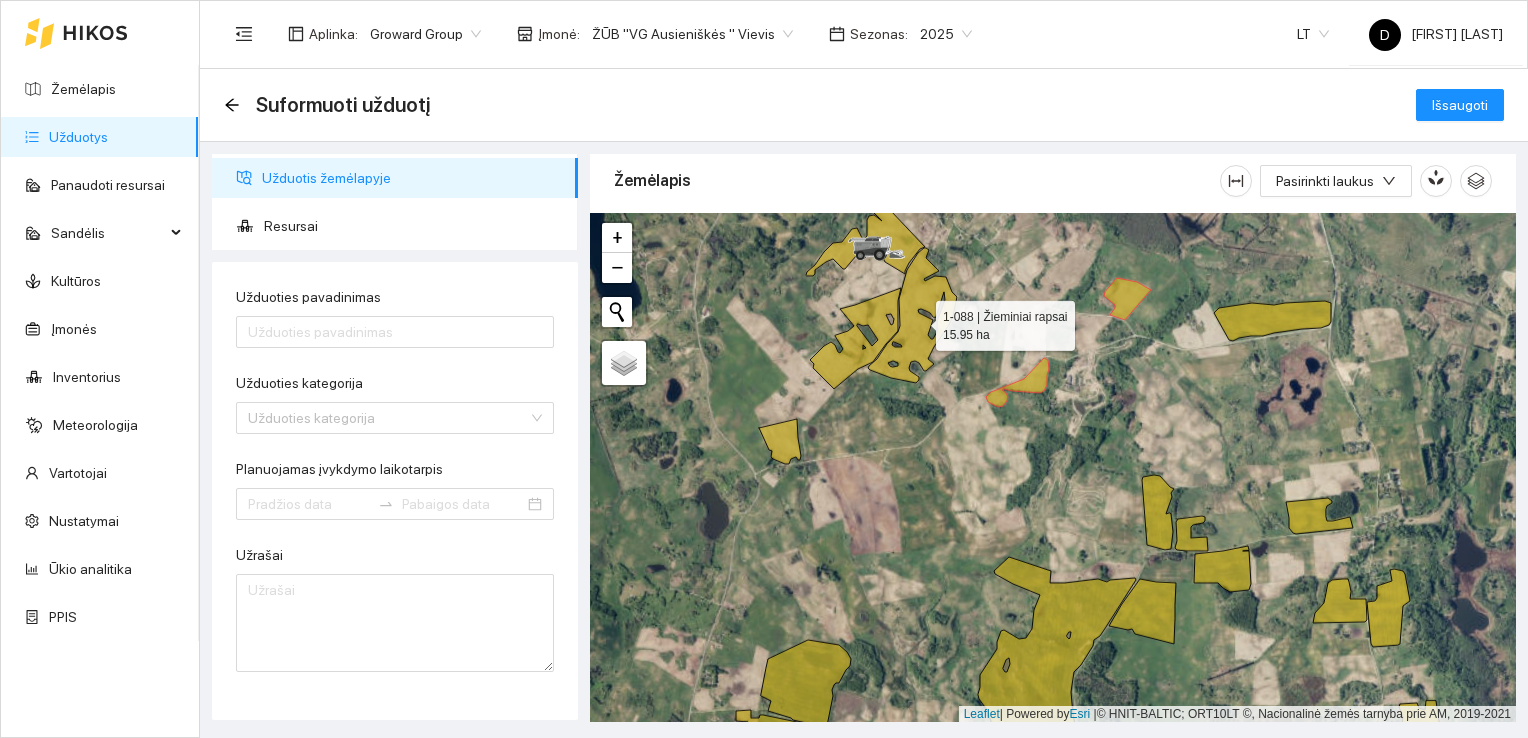 click 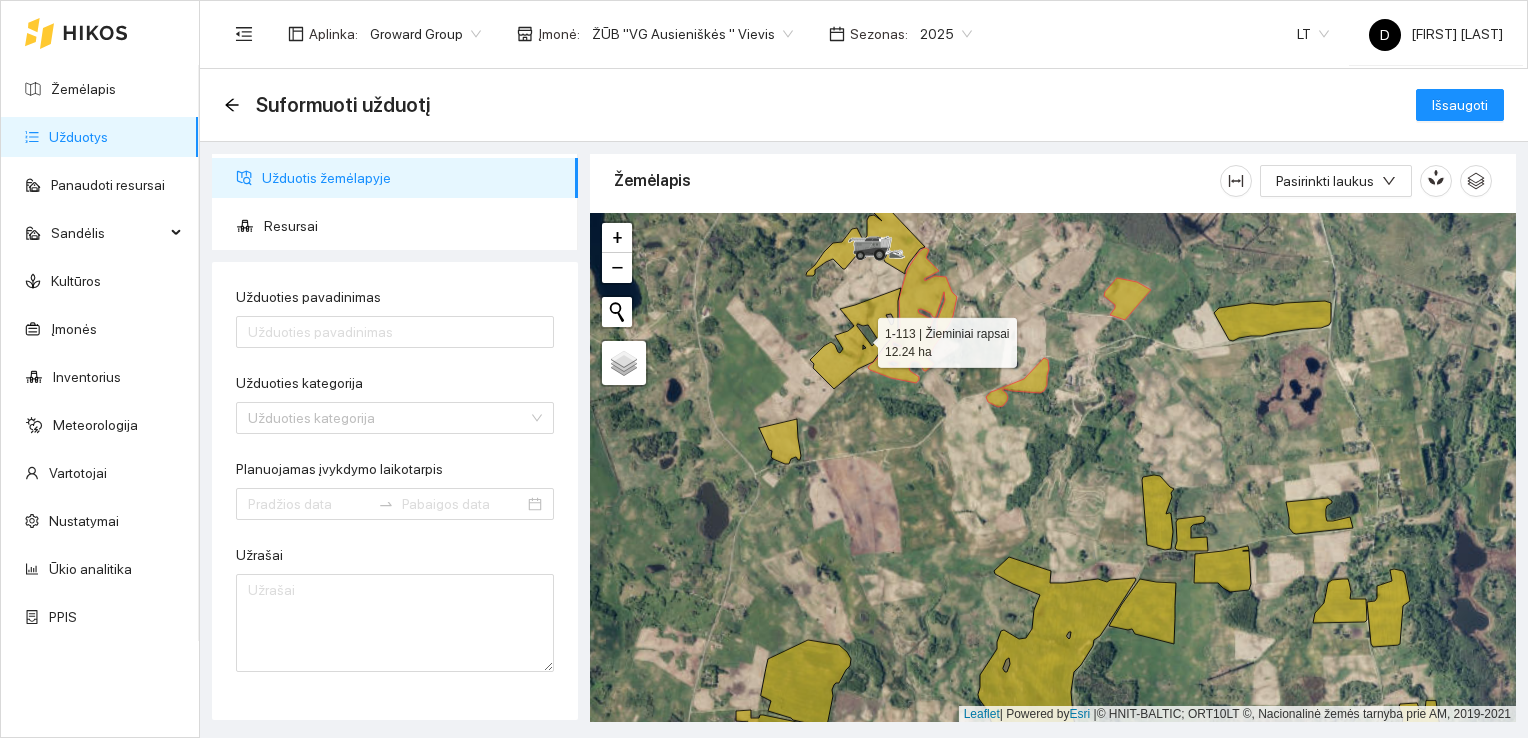 click 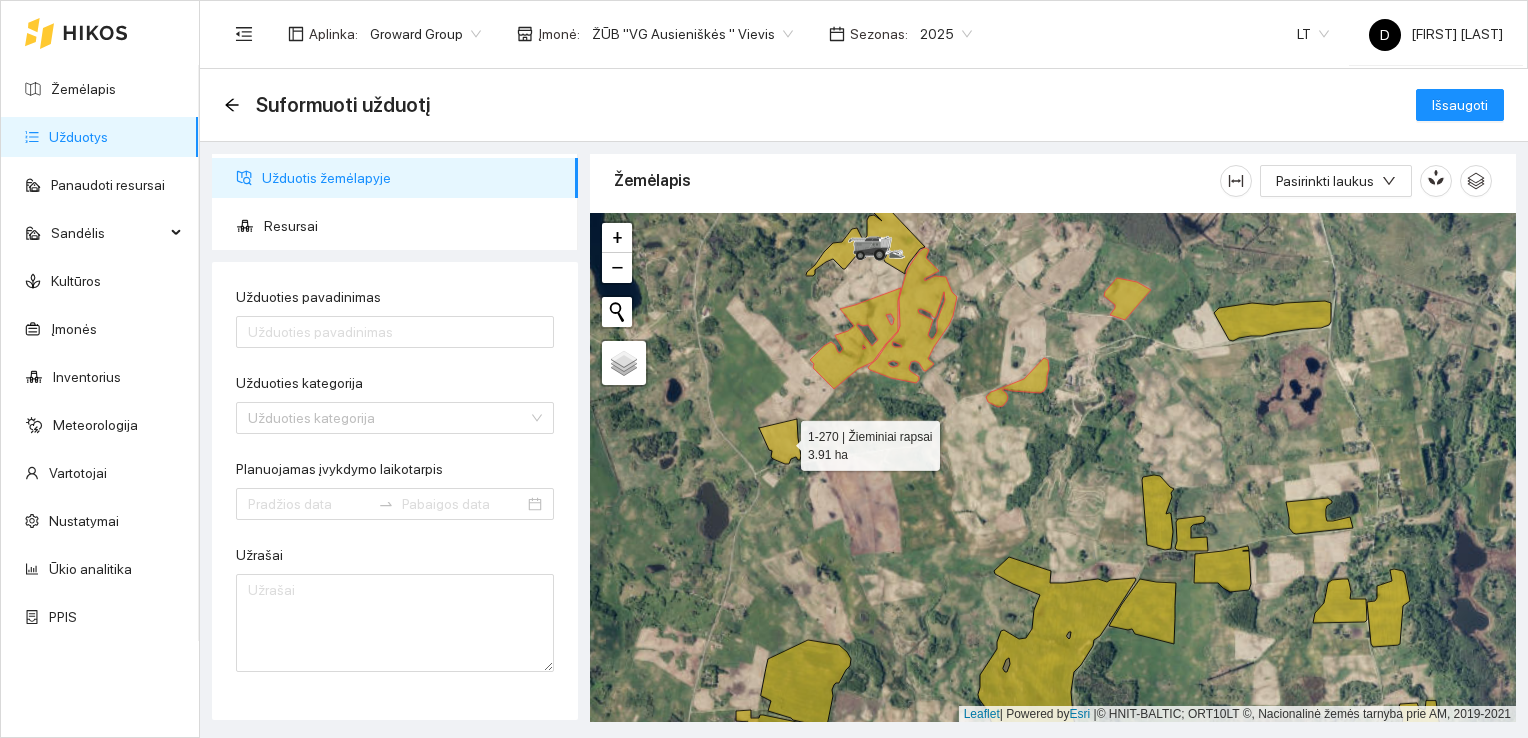 click 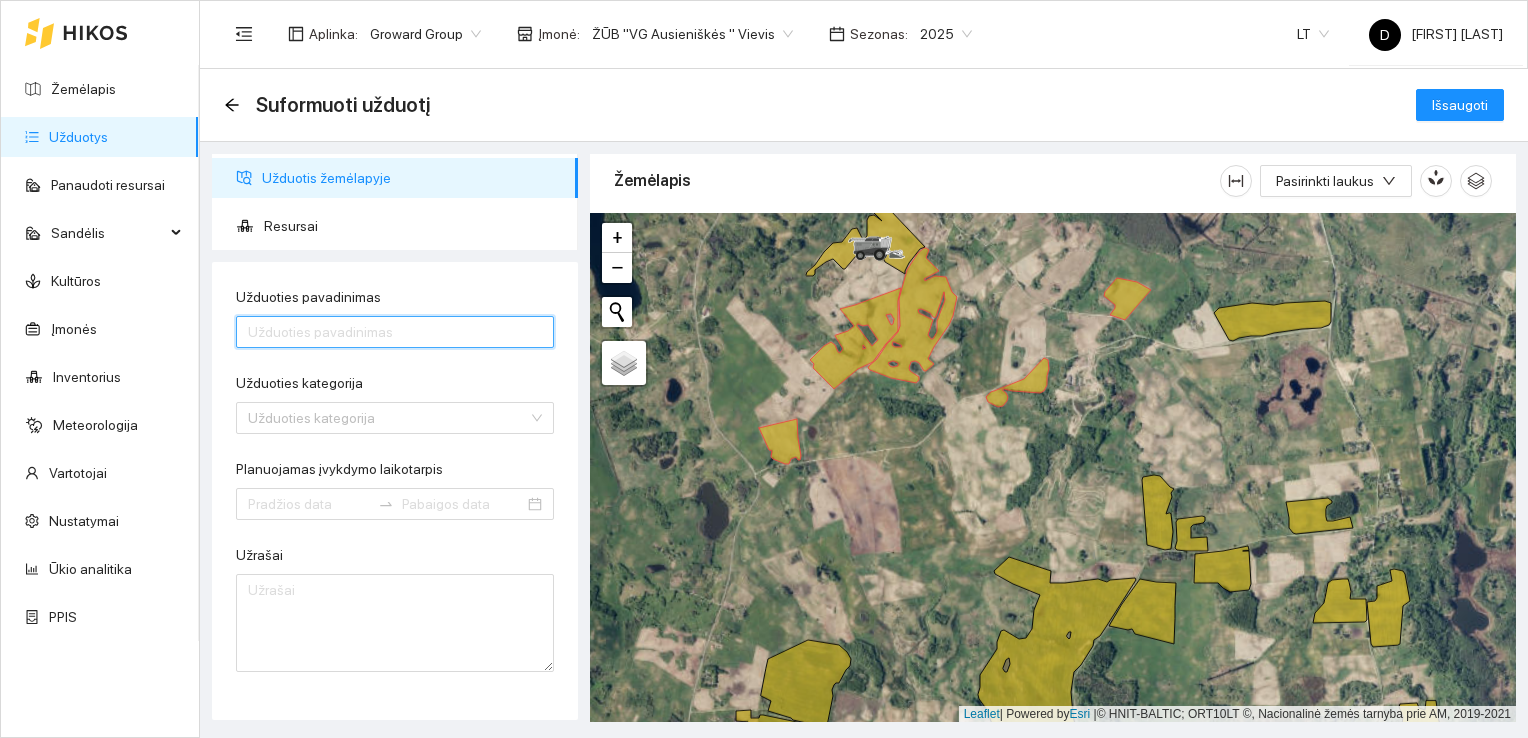 click on "Užduoties pavadinimas" at bounding box center [395, 332] 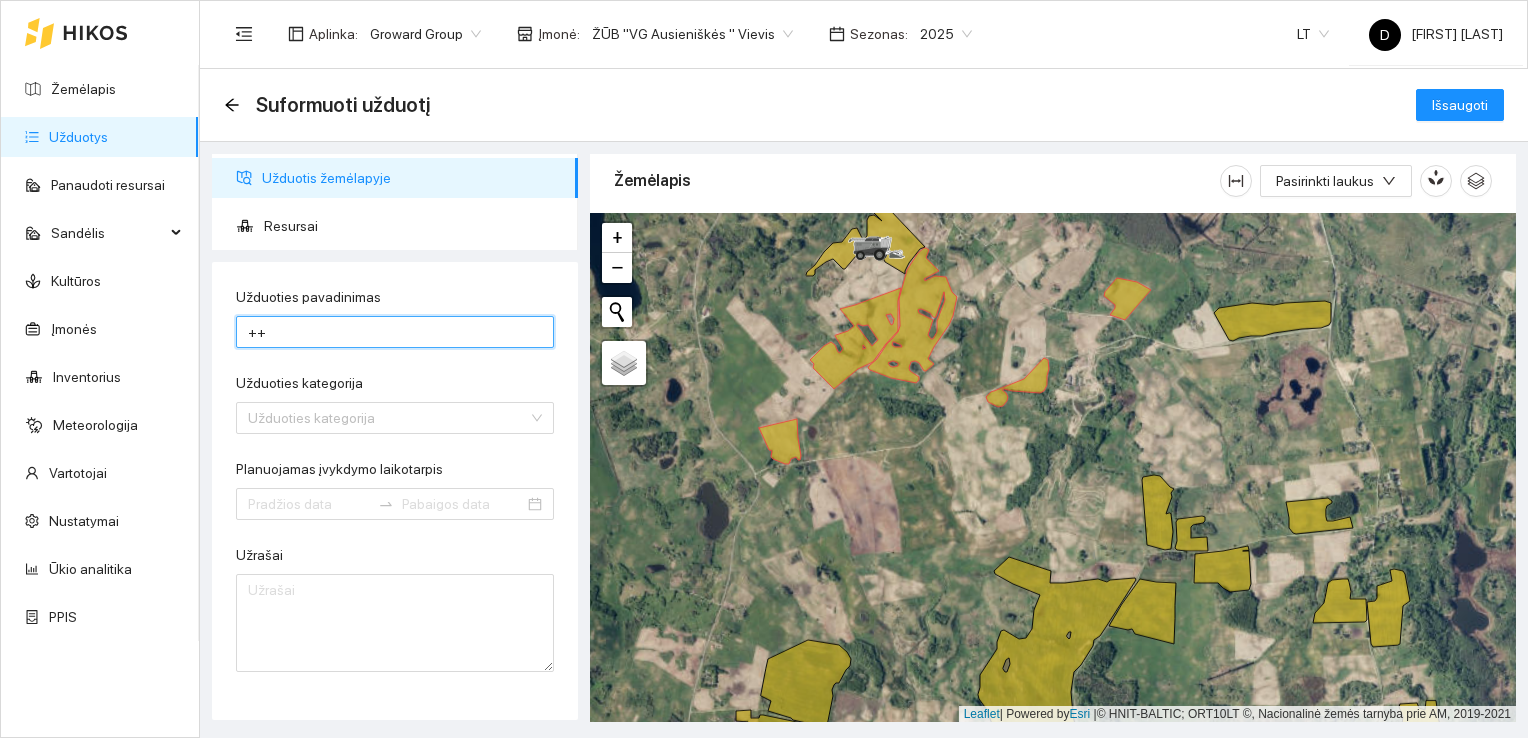 type on "+" 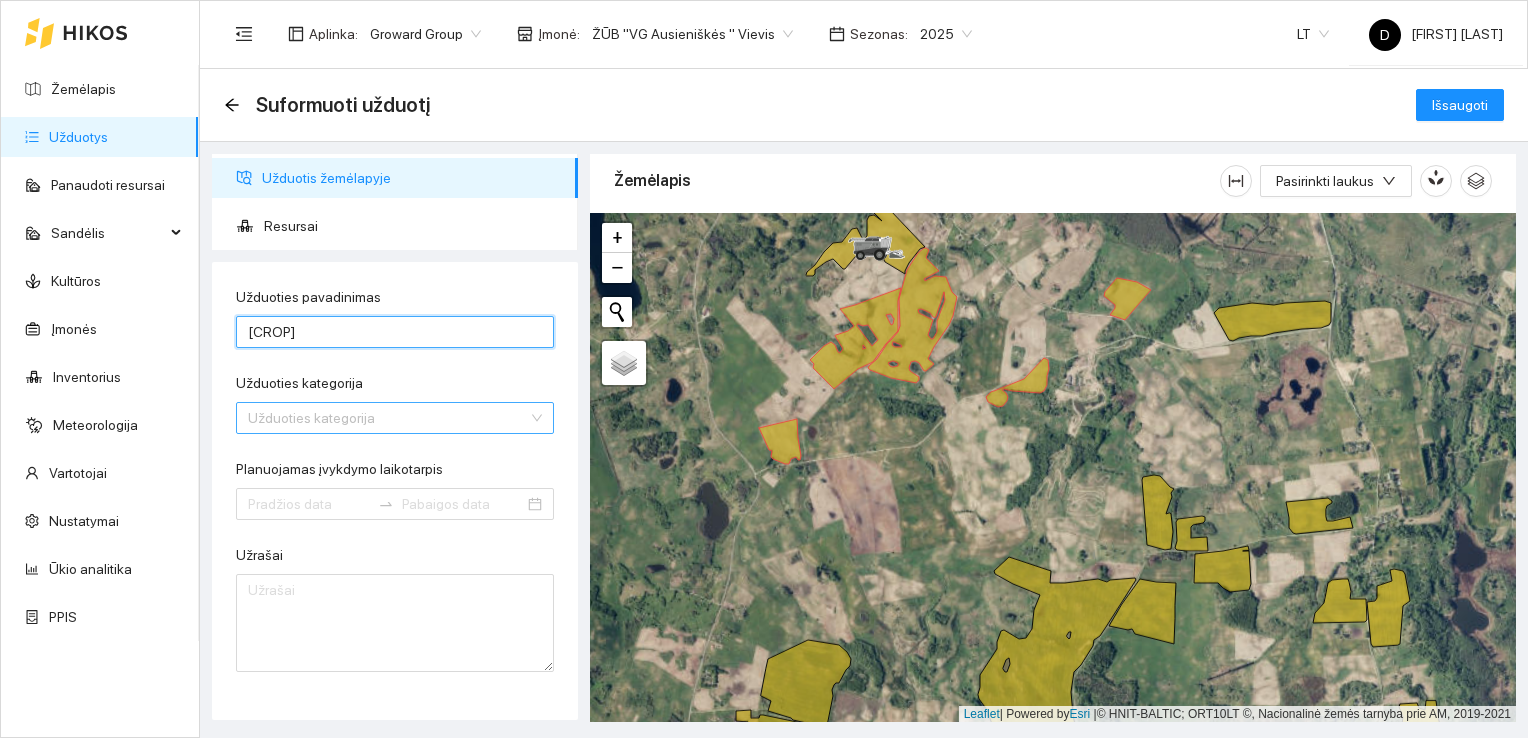 type on "[CROP]" 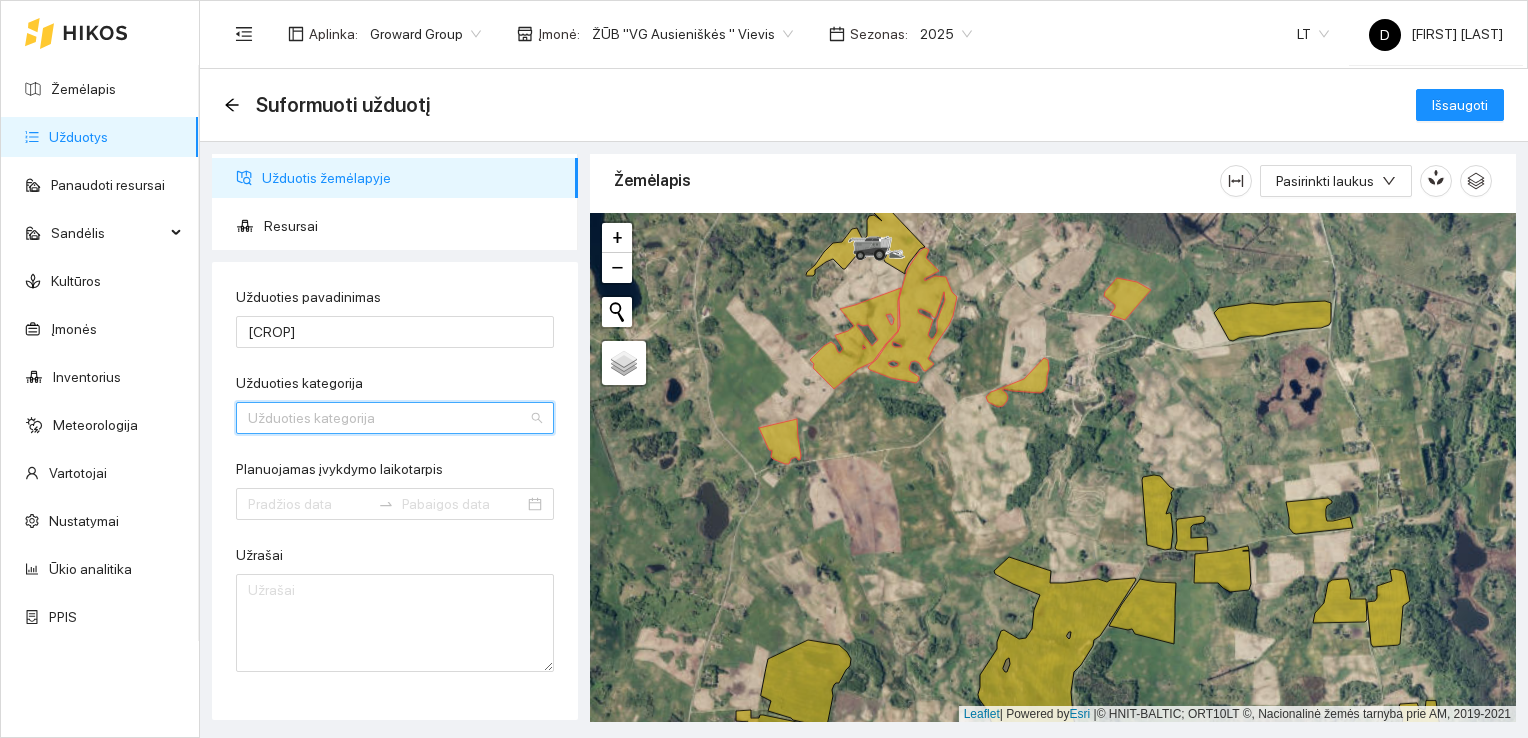 click on "Užduoties kategorija" at bounding box center [388, 418] 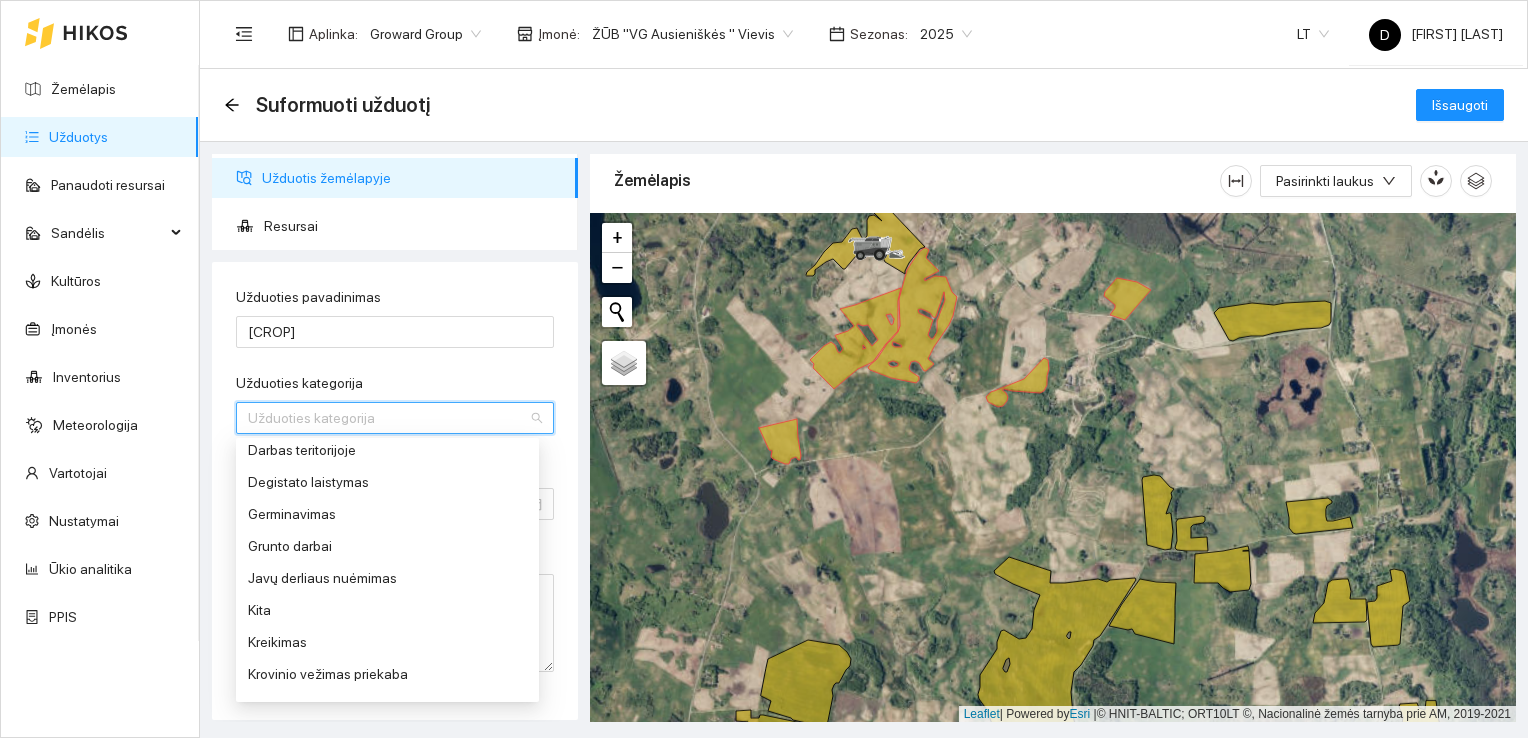 scroll, scrollTop: 344, scrollLeft: 0, axis: vertical 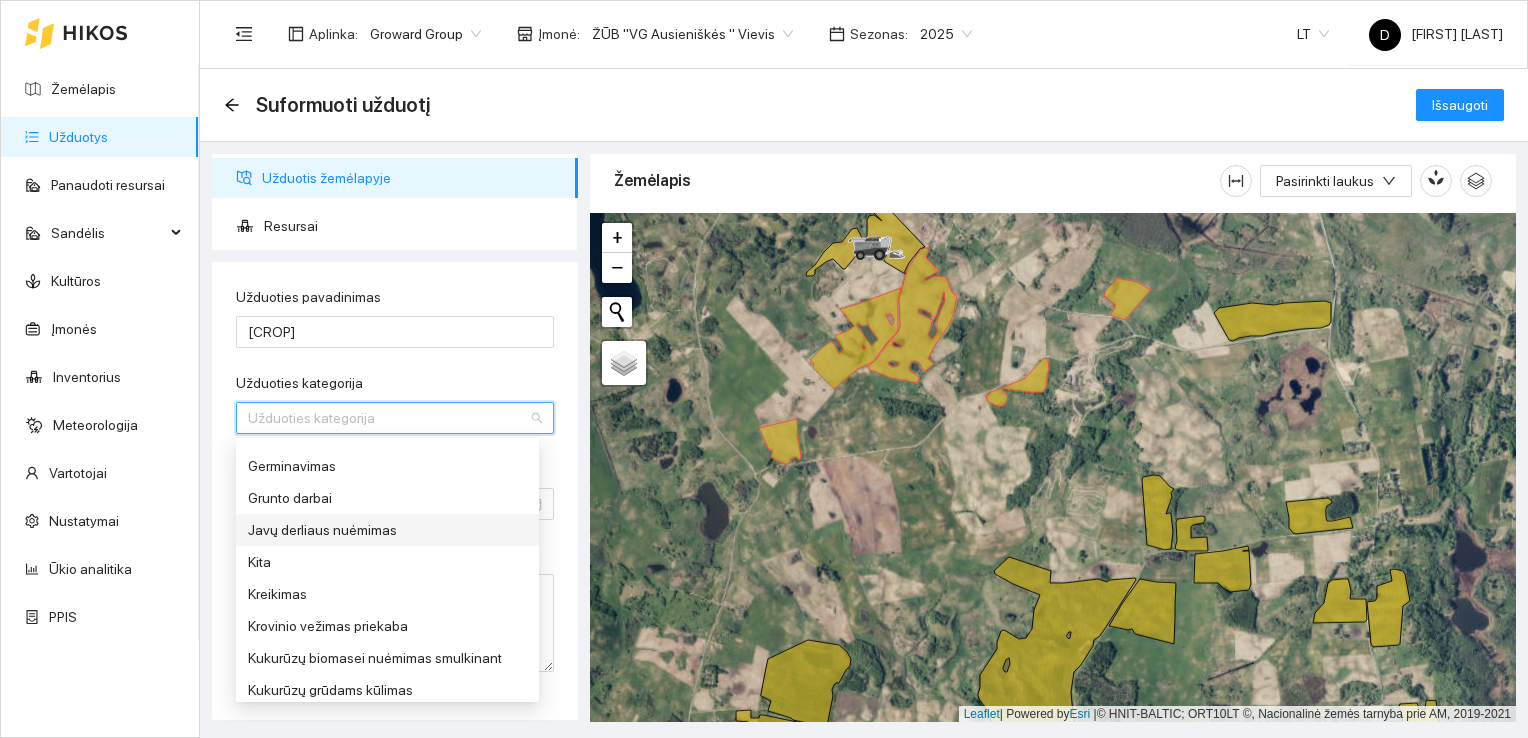 click on "Javų derliaus nuėmimas" at bounding box center [387, 530] 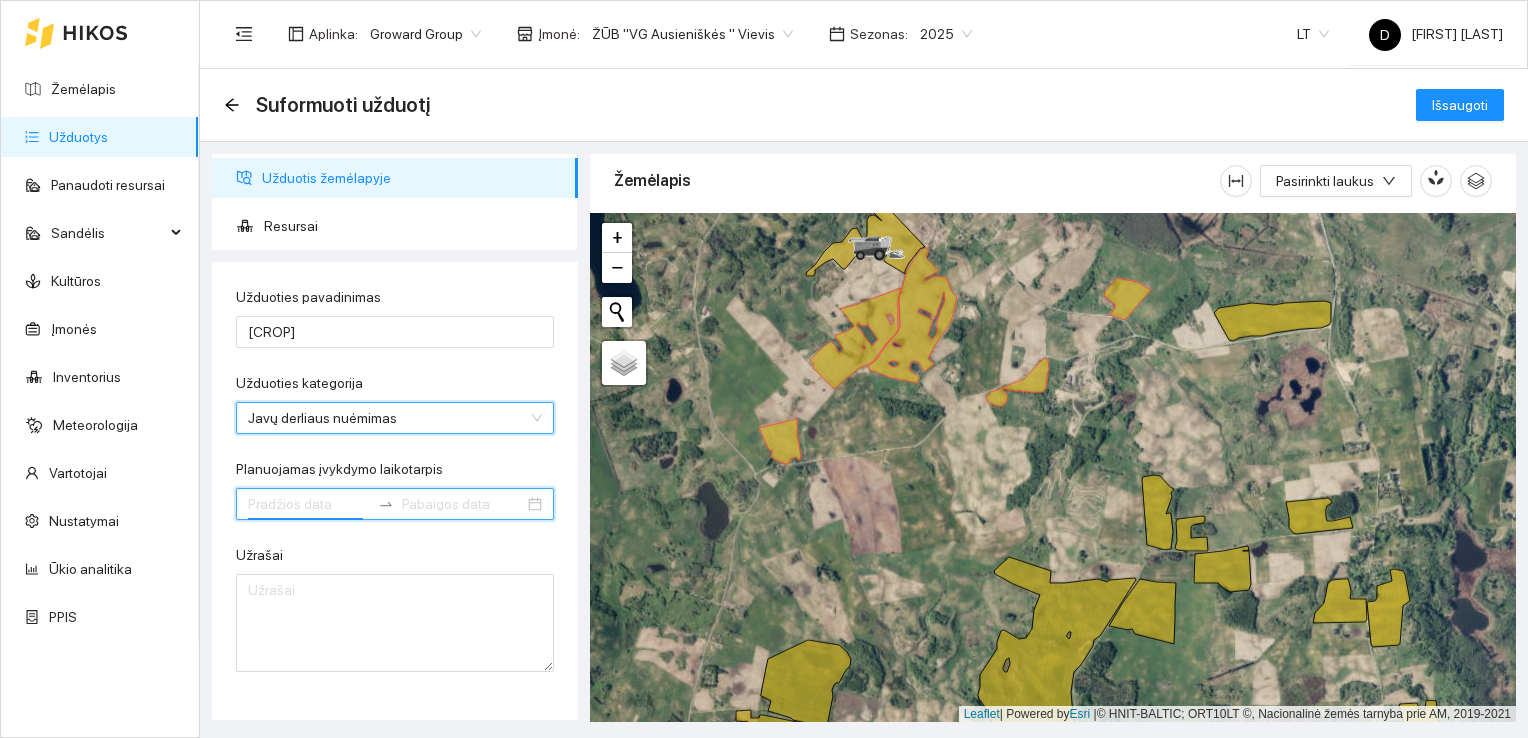 click on "Planuojamas įvykdymo laikotarpis" at bounding box center [309, 504] 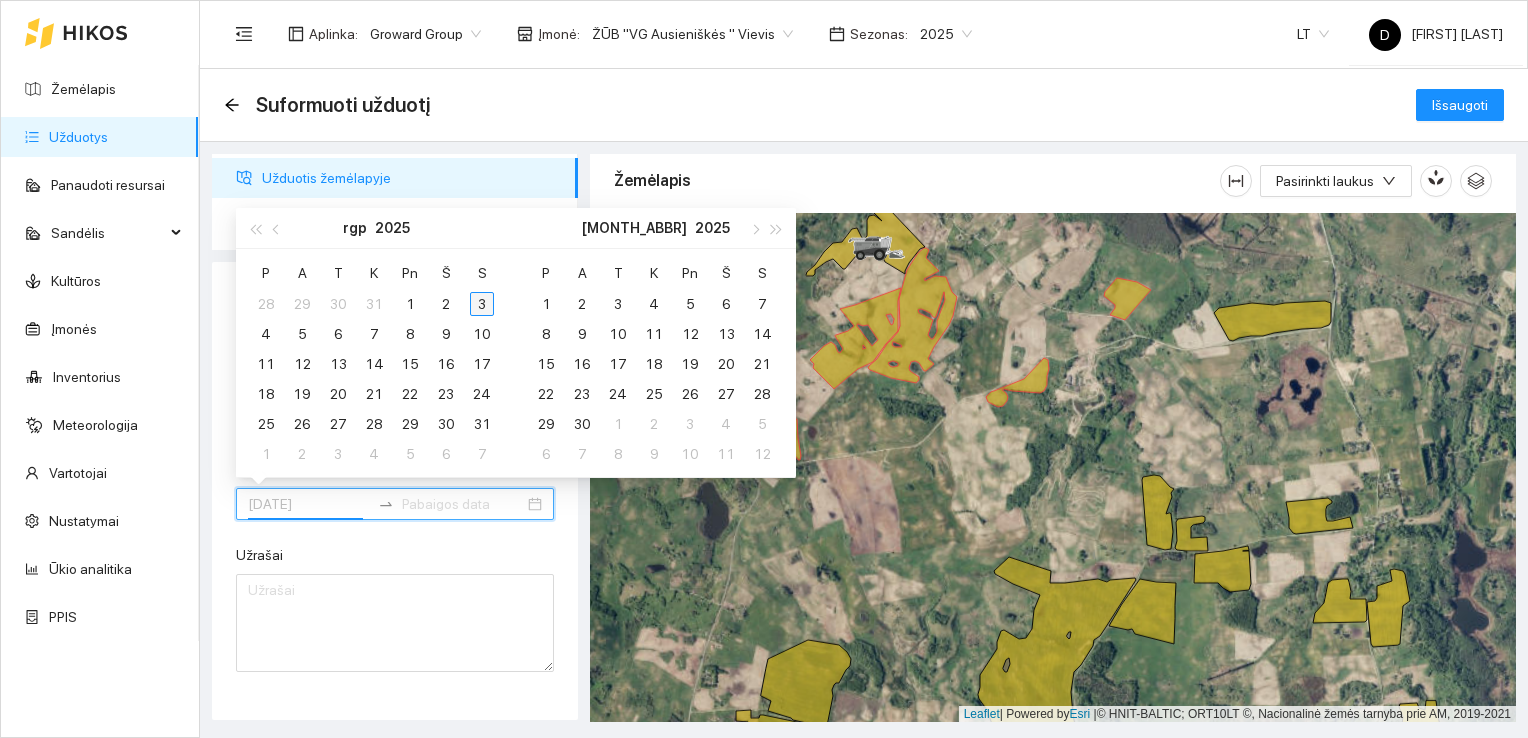 type on "[DATE]" 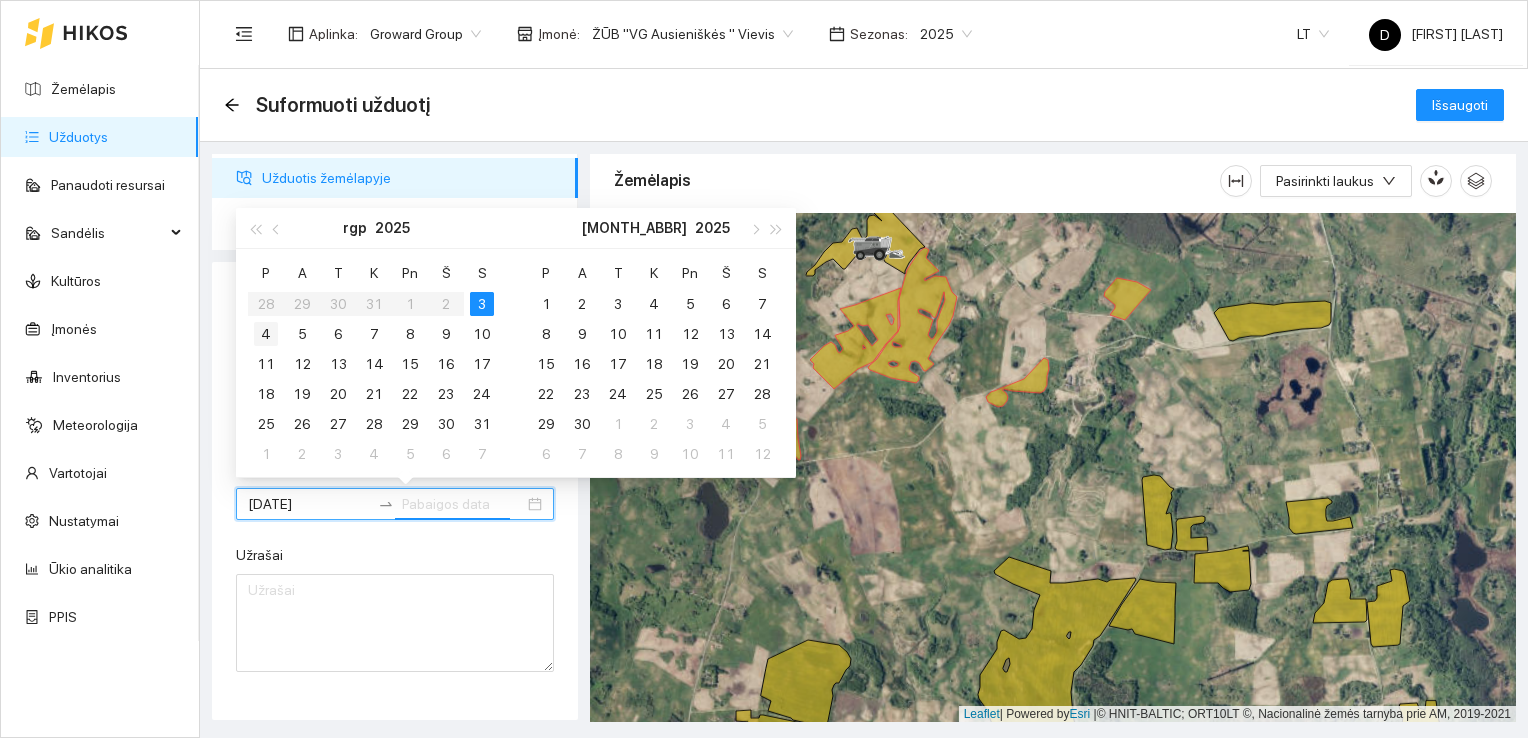 type on "2025-08-04" 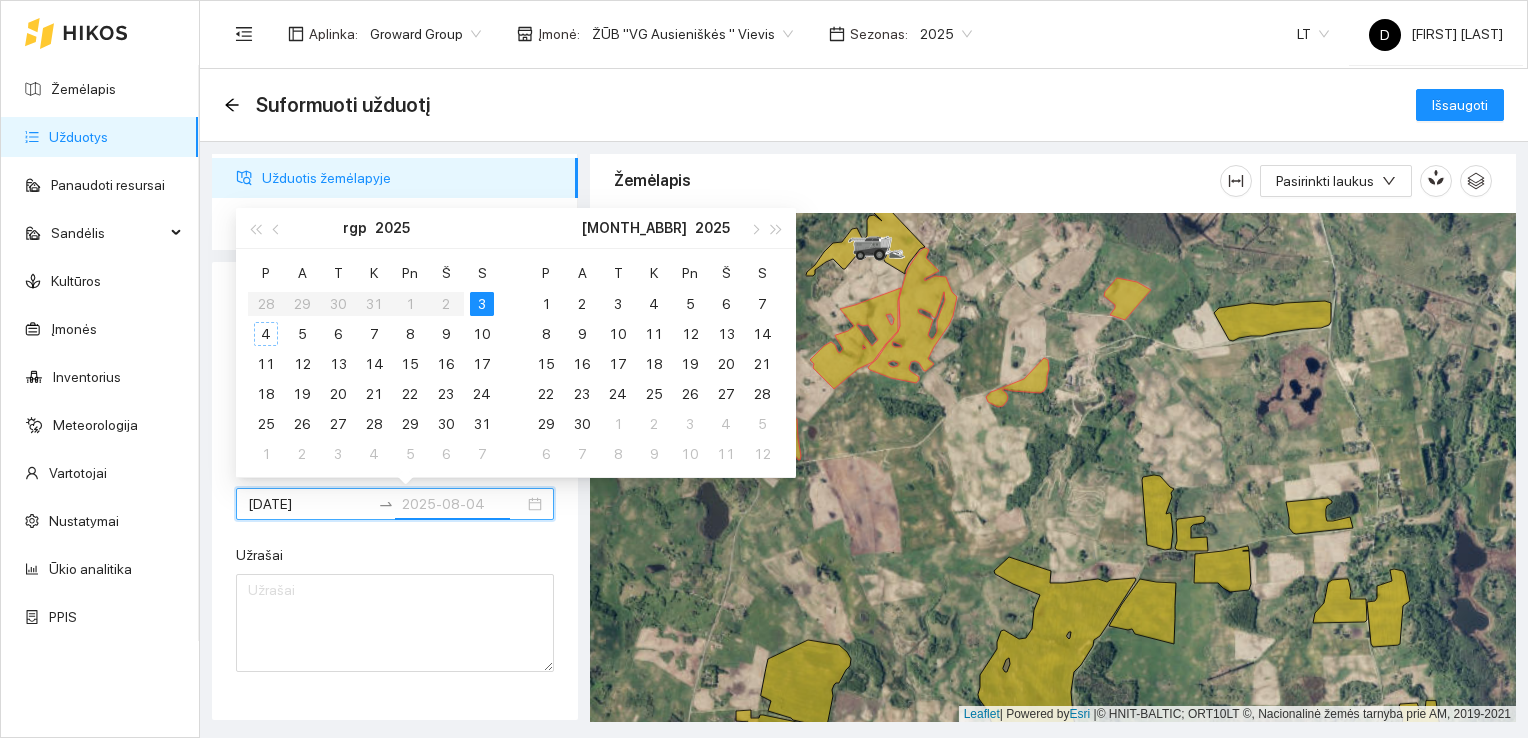 click on "4" at bounding box center (266, 334) 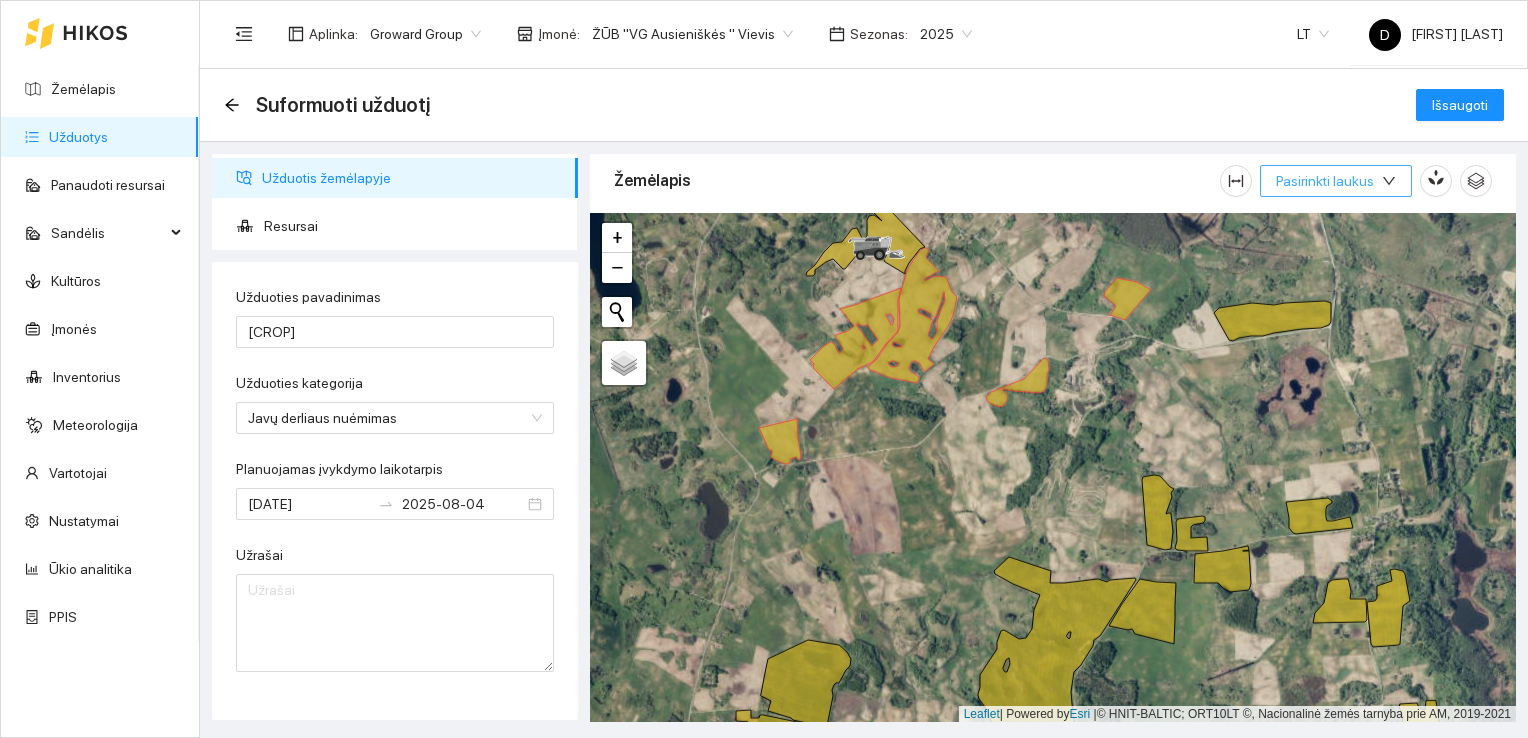 click 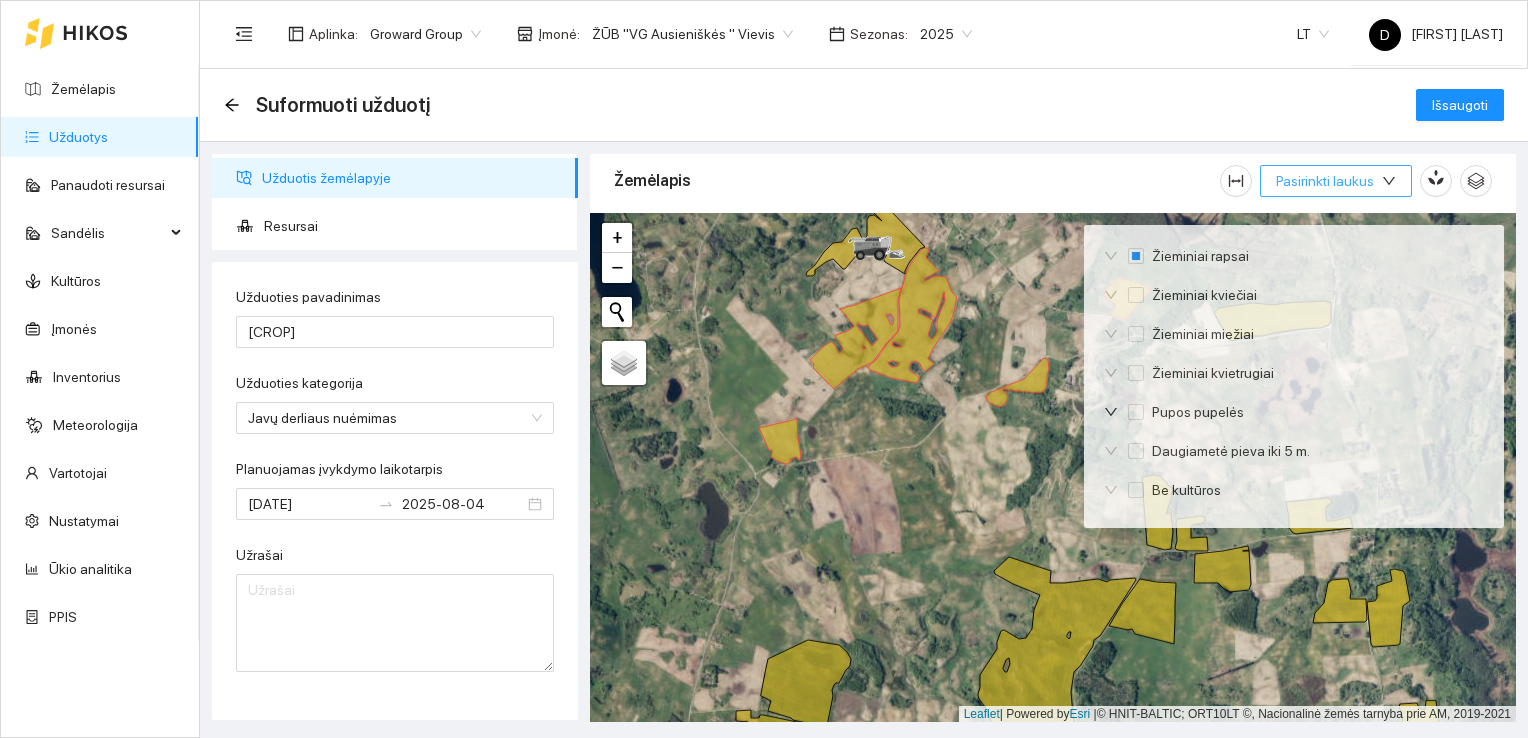 click 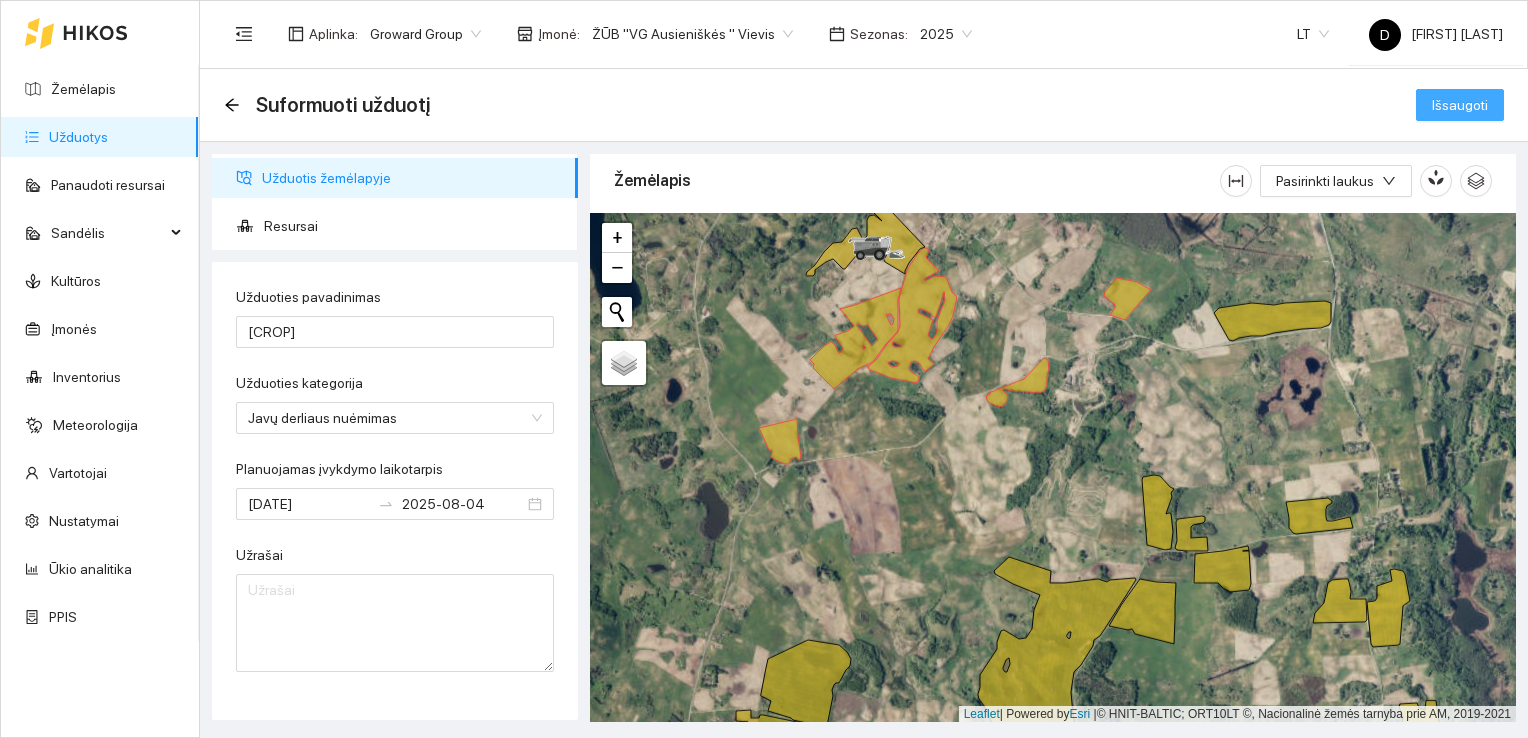 click on "Išsaugoti" at bounding box center [1460, 105] 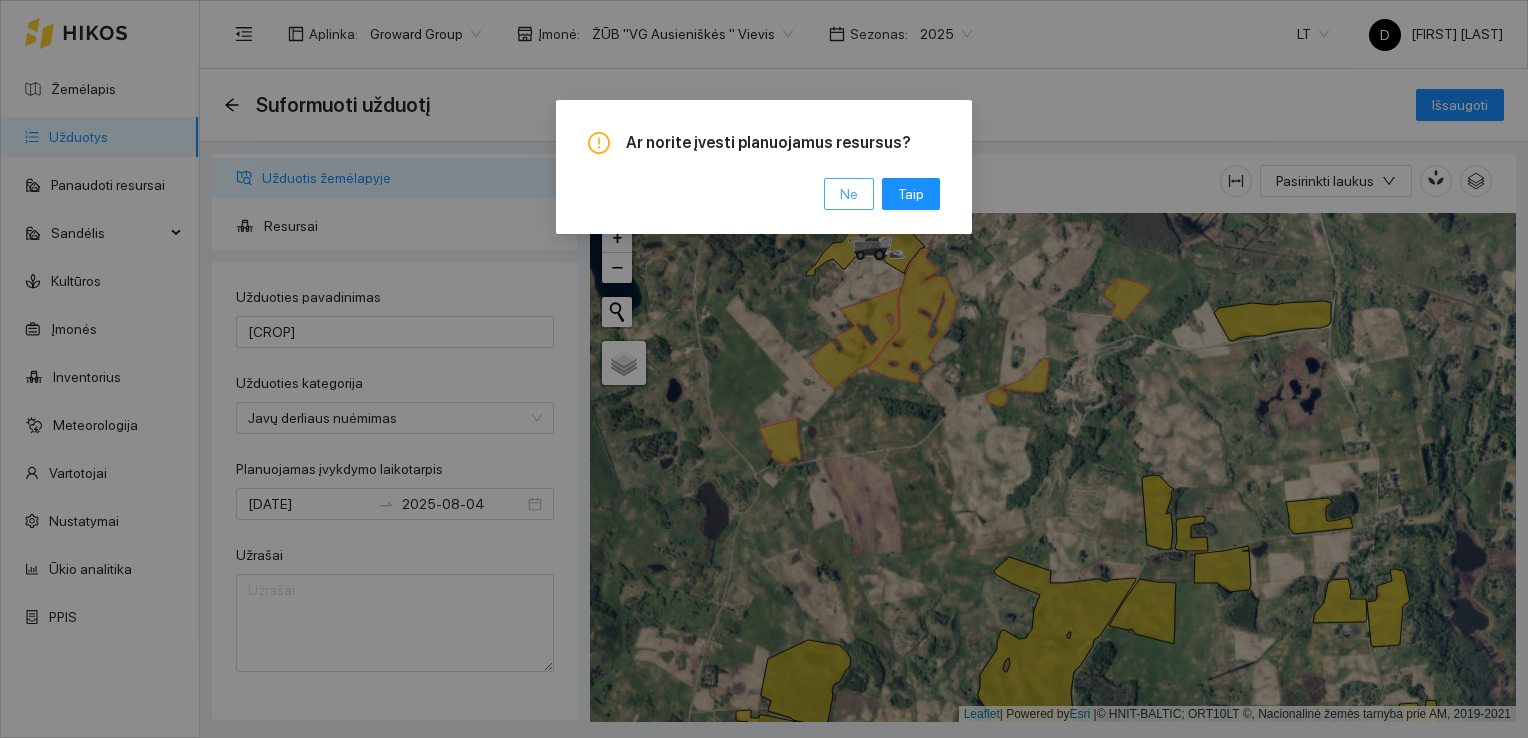 click on "Ne" at bounding box center [849, 194] 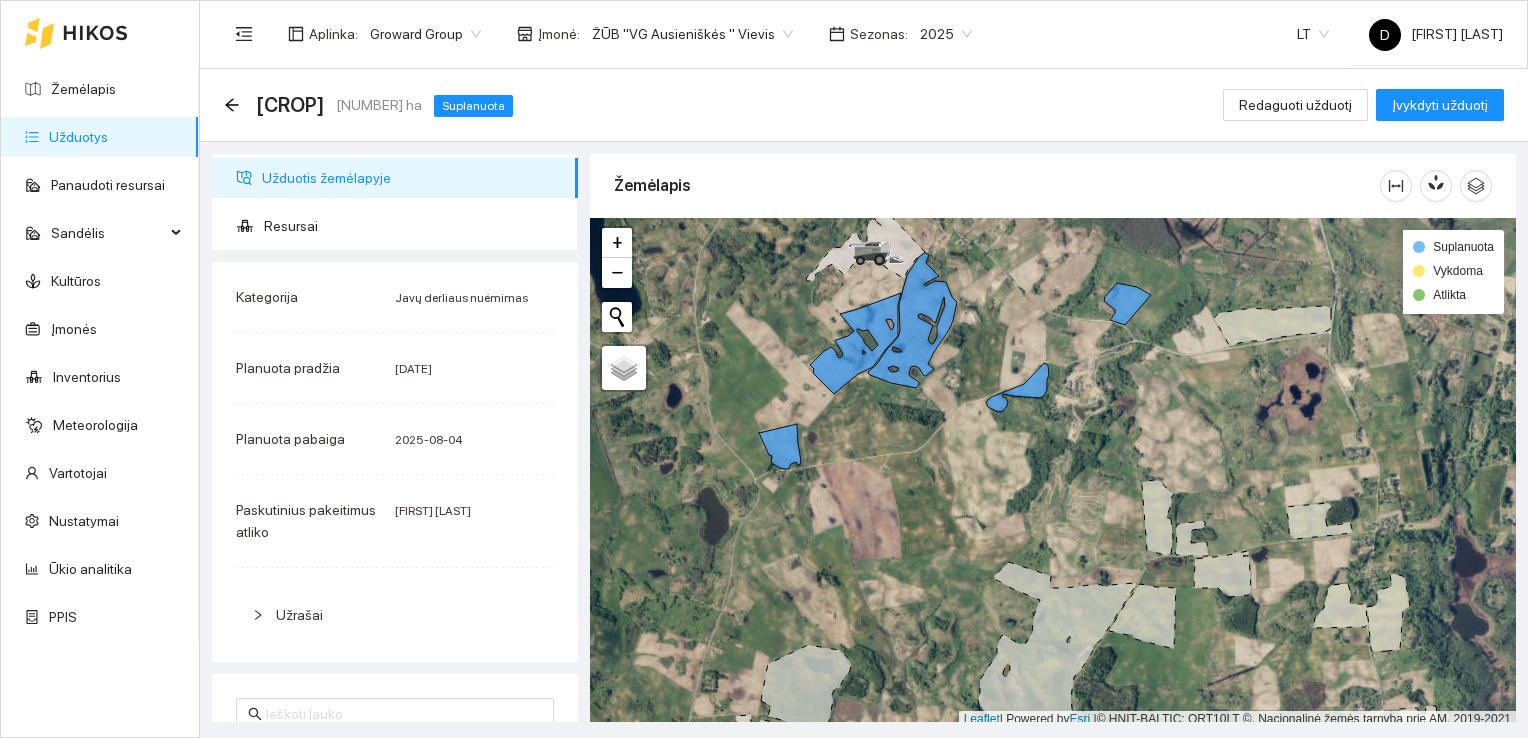 click on "[CROP] 38.63 ha Suplanuota Redaguoti užduotį Įvykdyti užduotį" at bounding box center (864, 105) 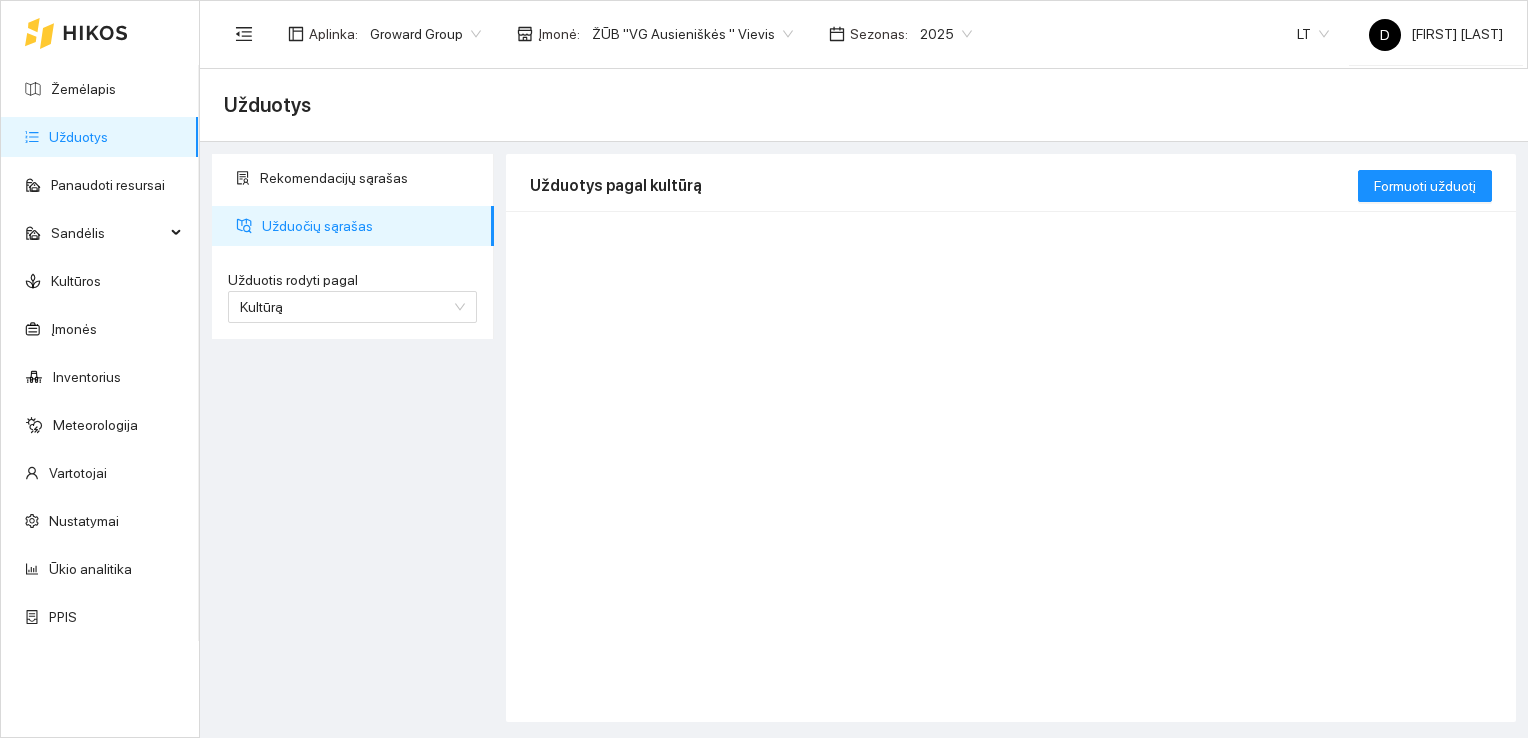 click on "Užduotys" at bounding box center [78, 137] 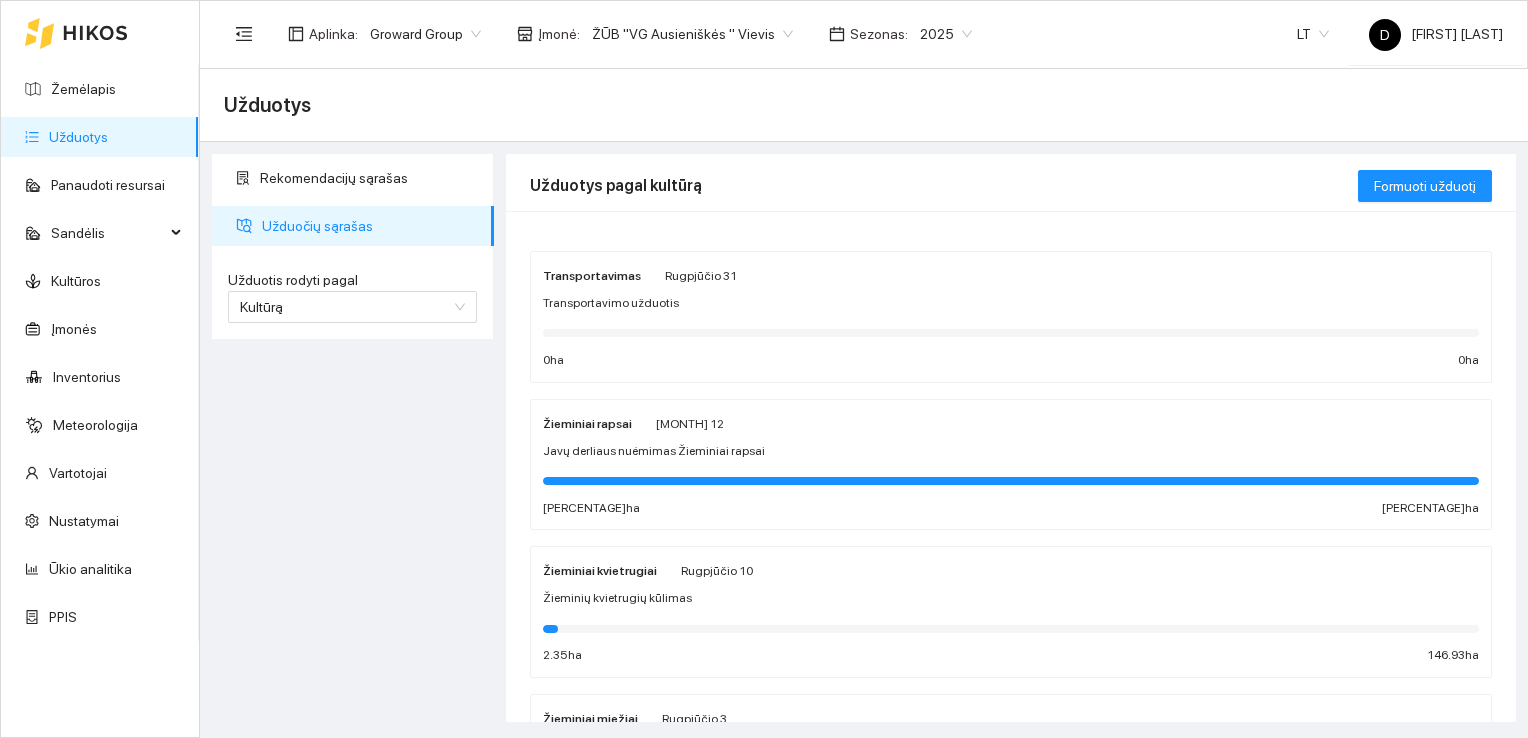 click on "[CROP] [MONTH] 12 [CROP] [CROP] 22.67  ha 22.67  ha" at bounding box center (1011, 465) 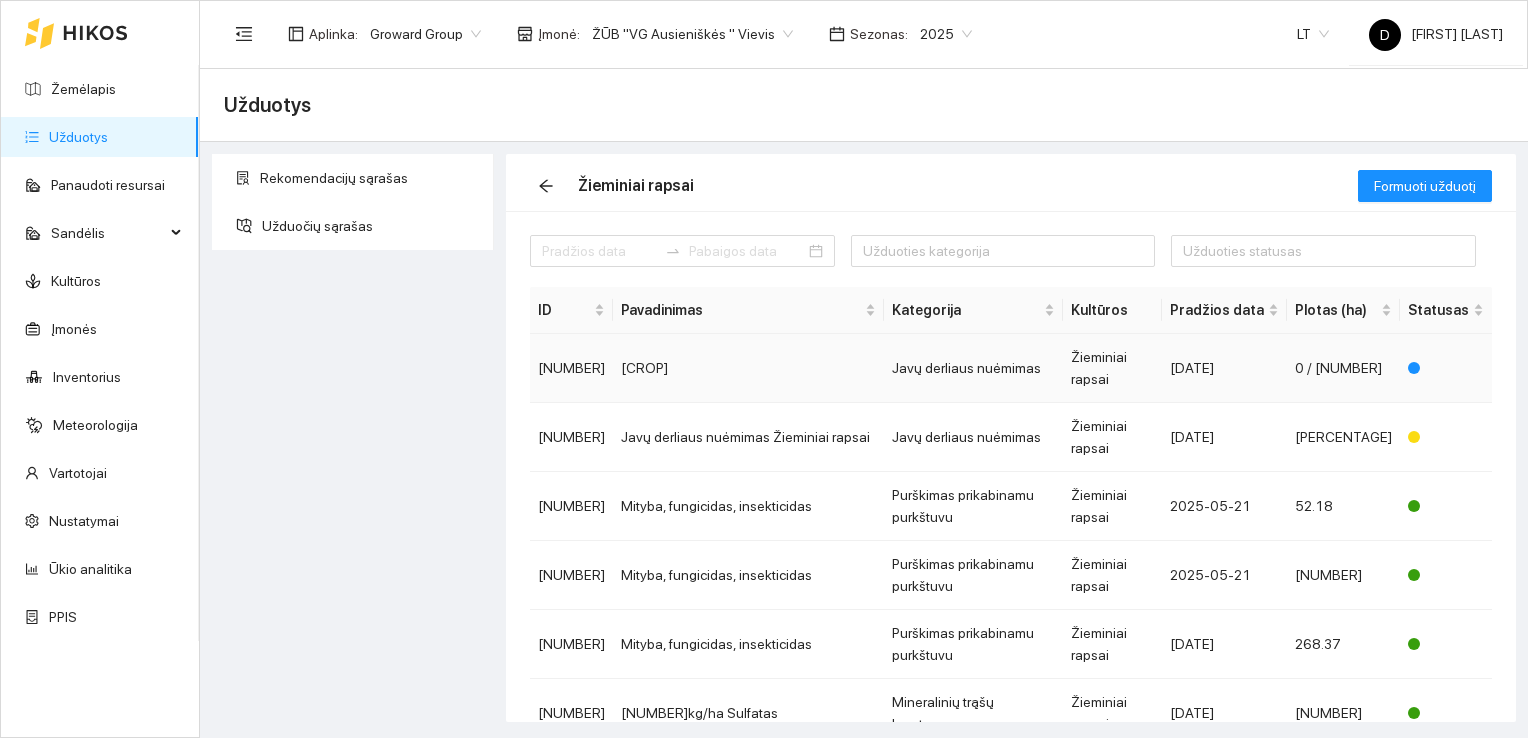 click on "[CROP]" at bounding box center [748, 368] 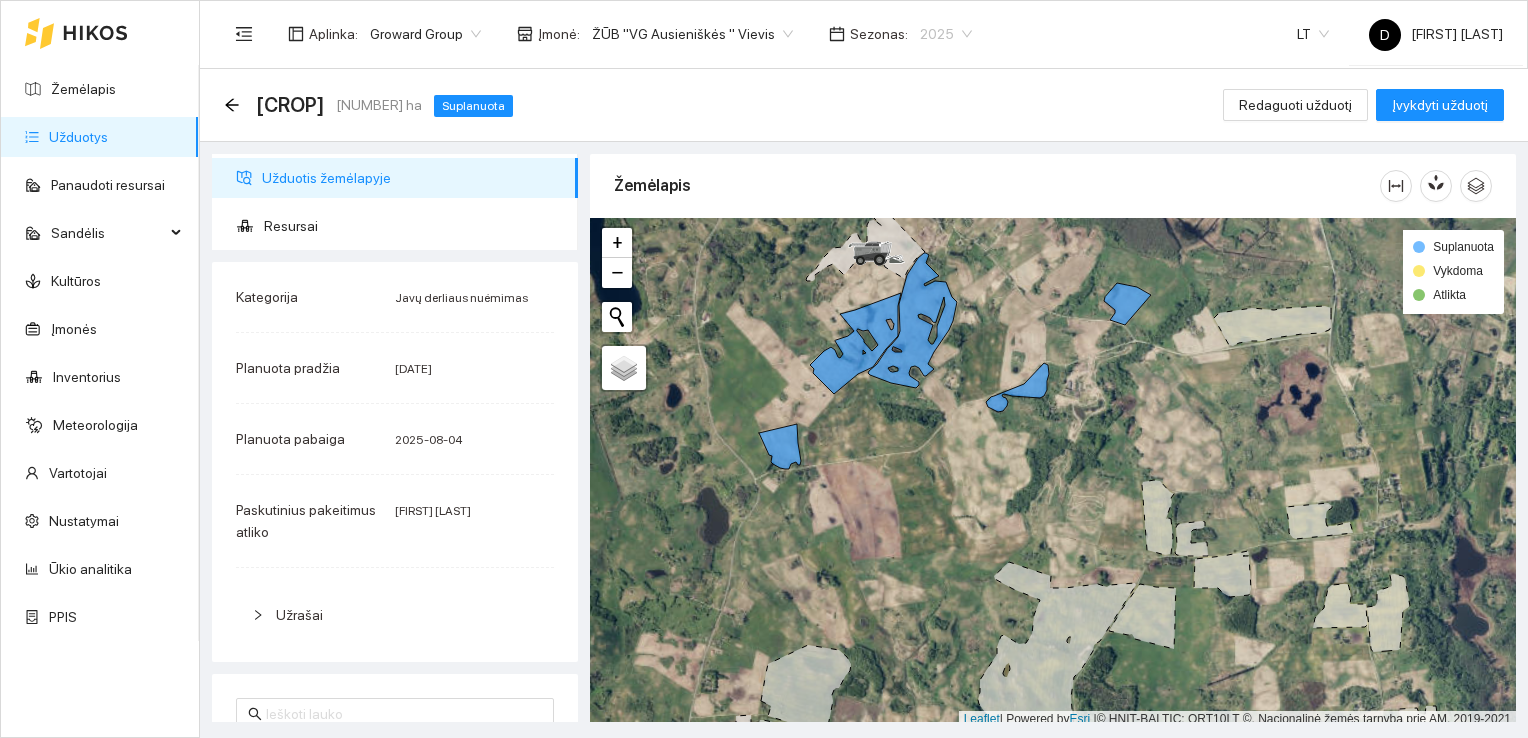 click on "2025" at bounding box center [946, 34] 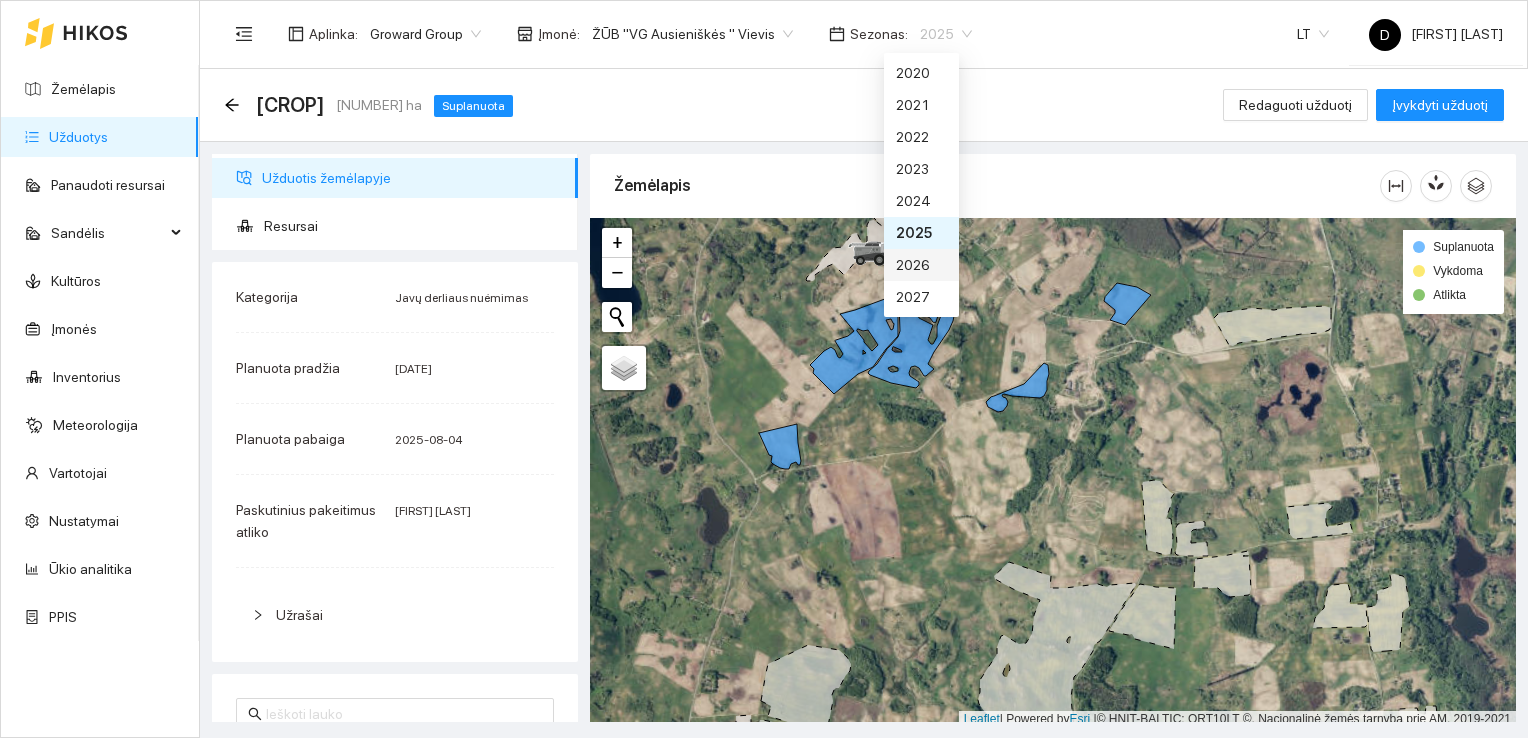 click on "2026" at bounding box center [921, 265] 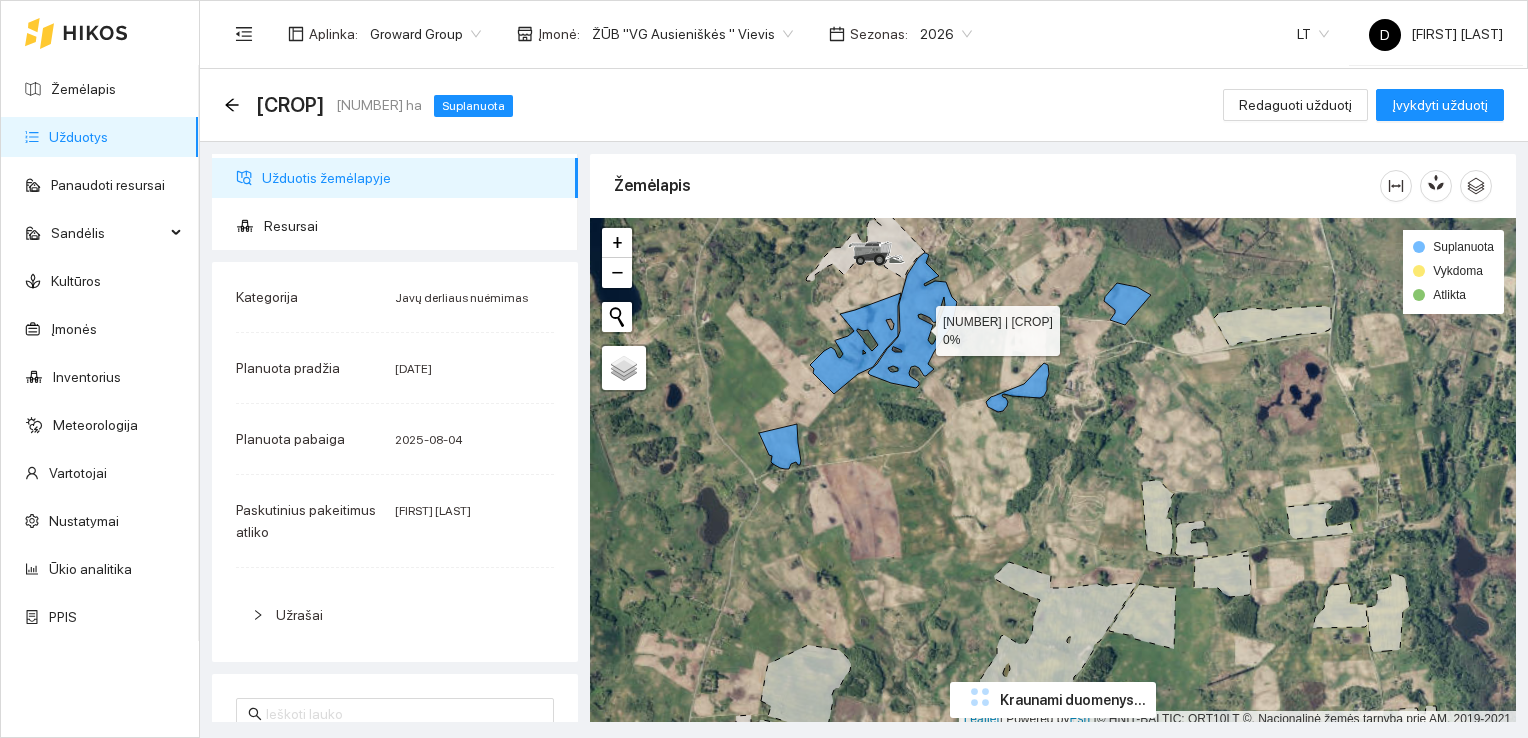 scroll, scrollTop: 5, scrollLeft: 0, axis: vertical 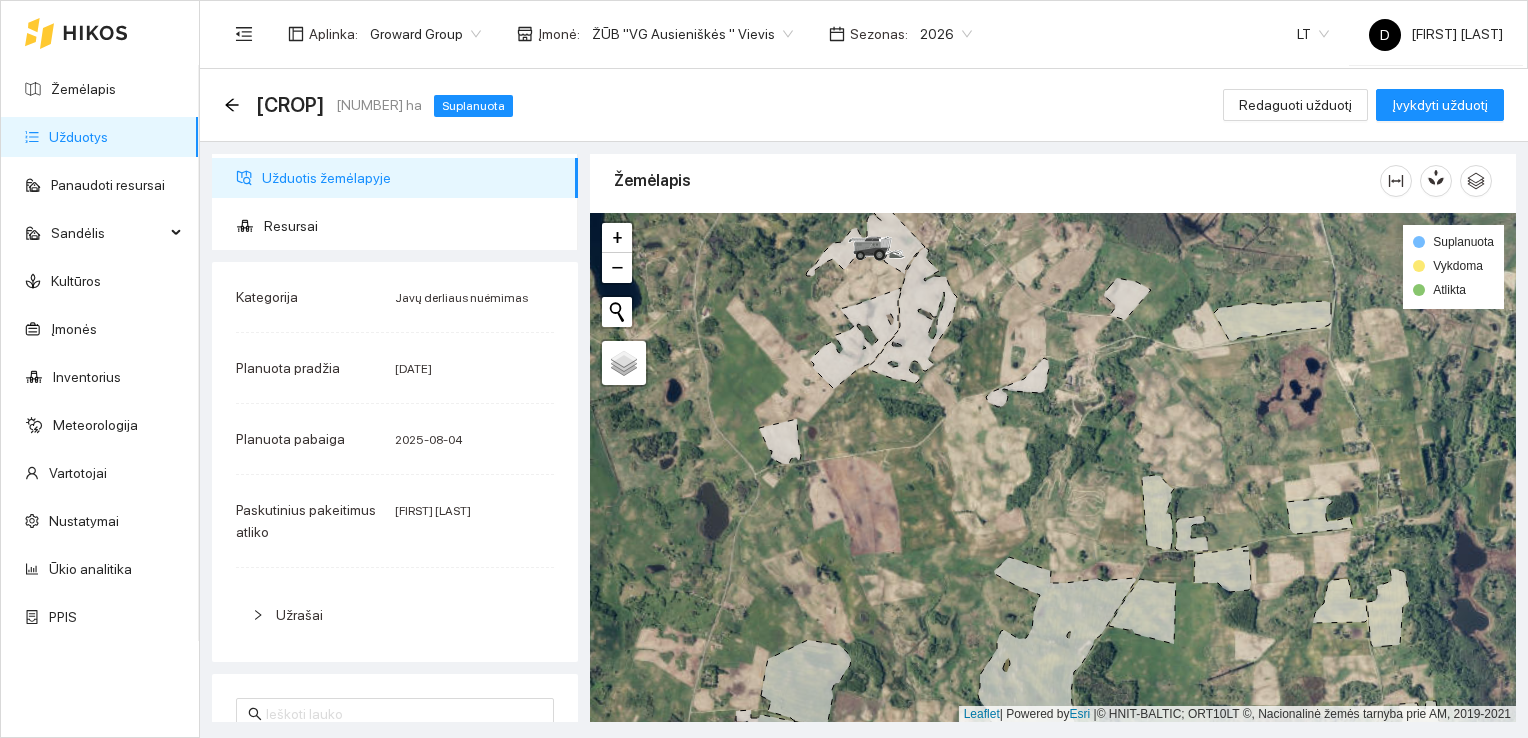 click on "Užduotys" at bounding box center [78, 137] 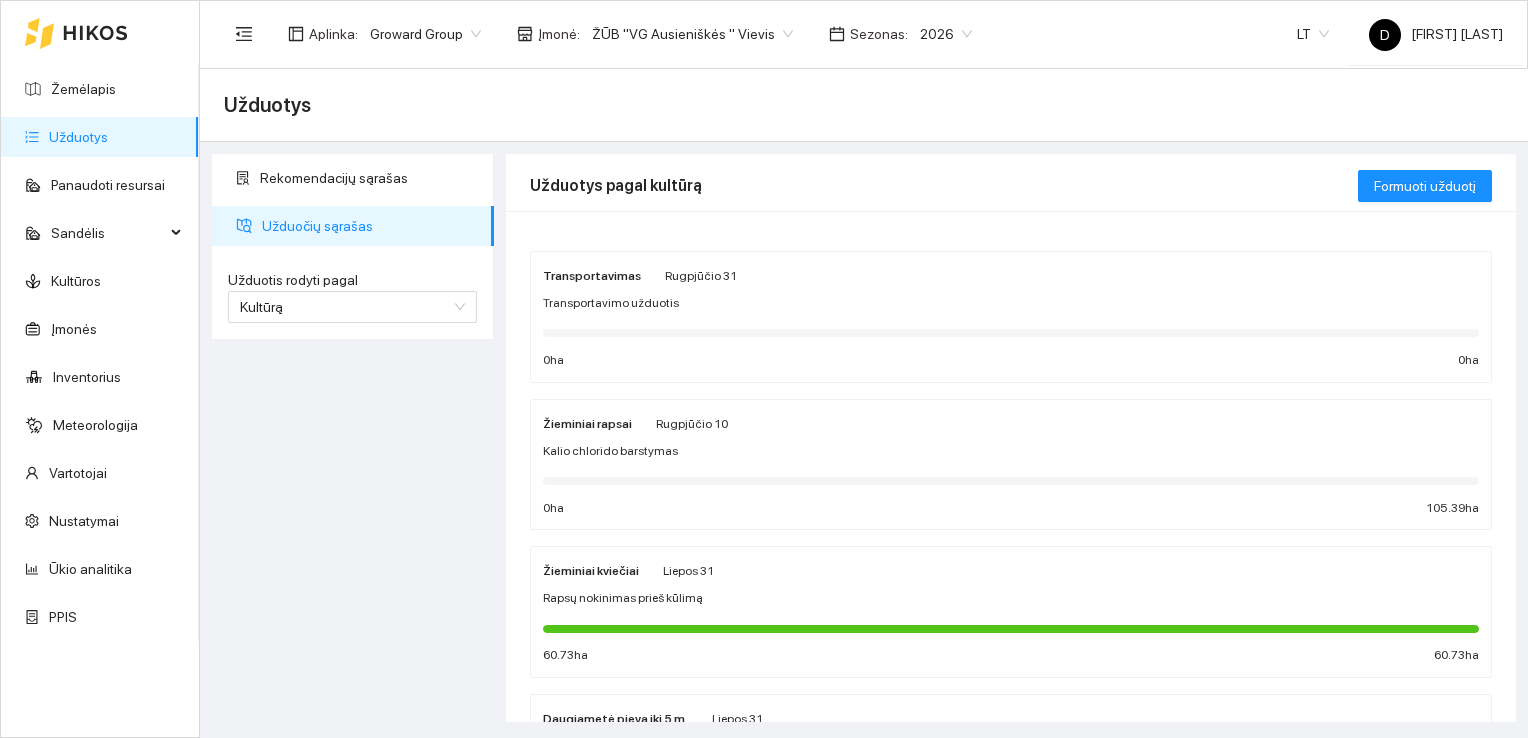 click on "Žieminiai rapsai" at bounding box center [587, 424] 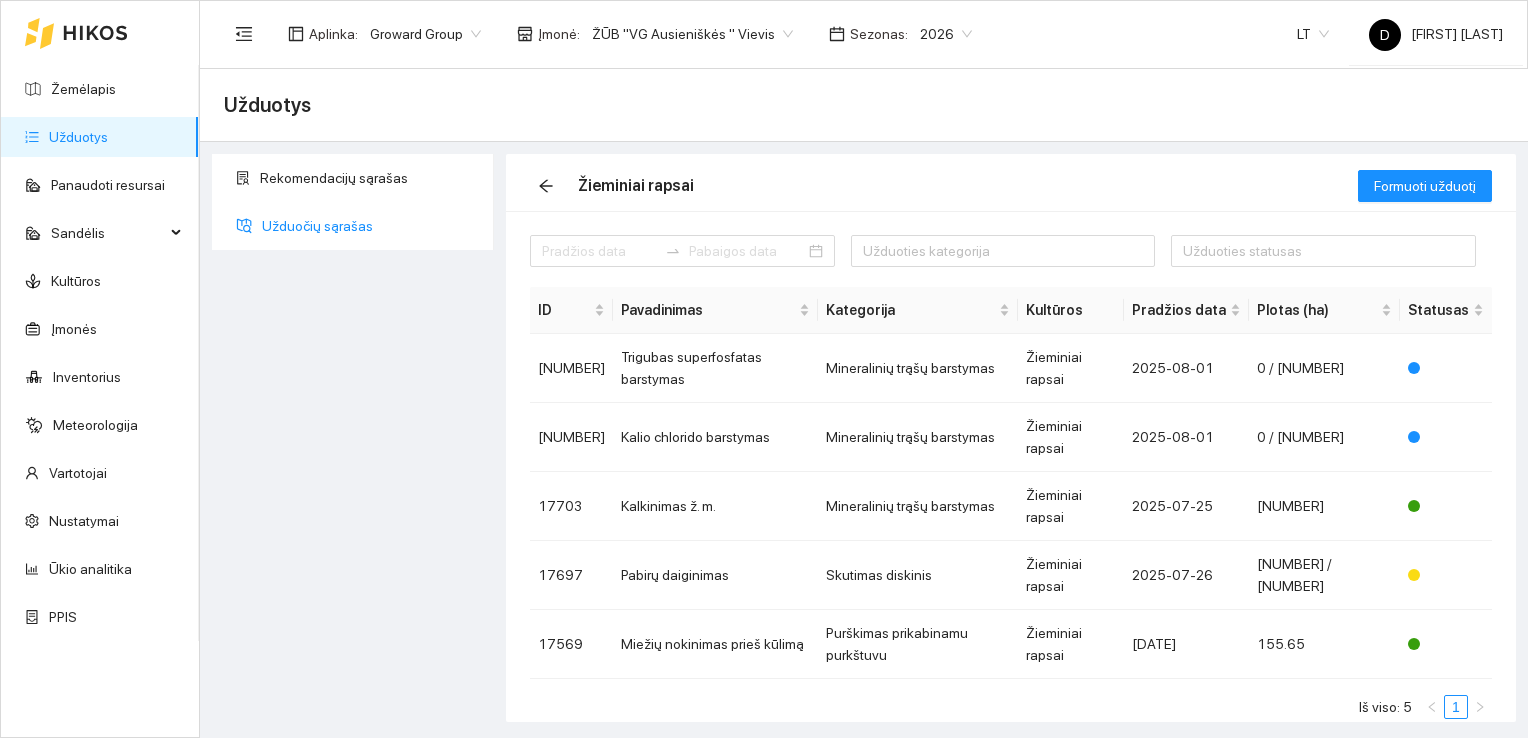 click on "Užduočių sąrašas" at bounding box center [370, 226] 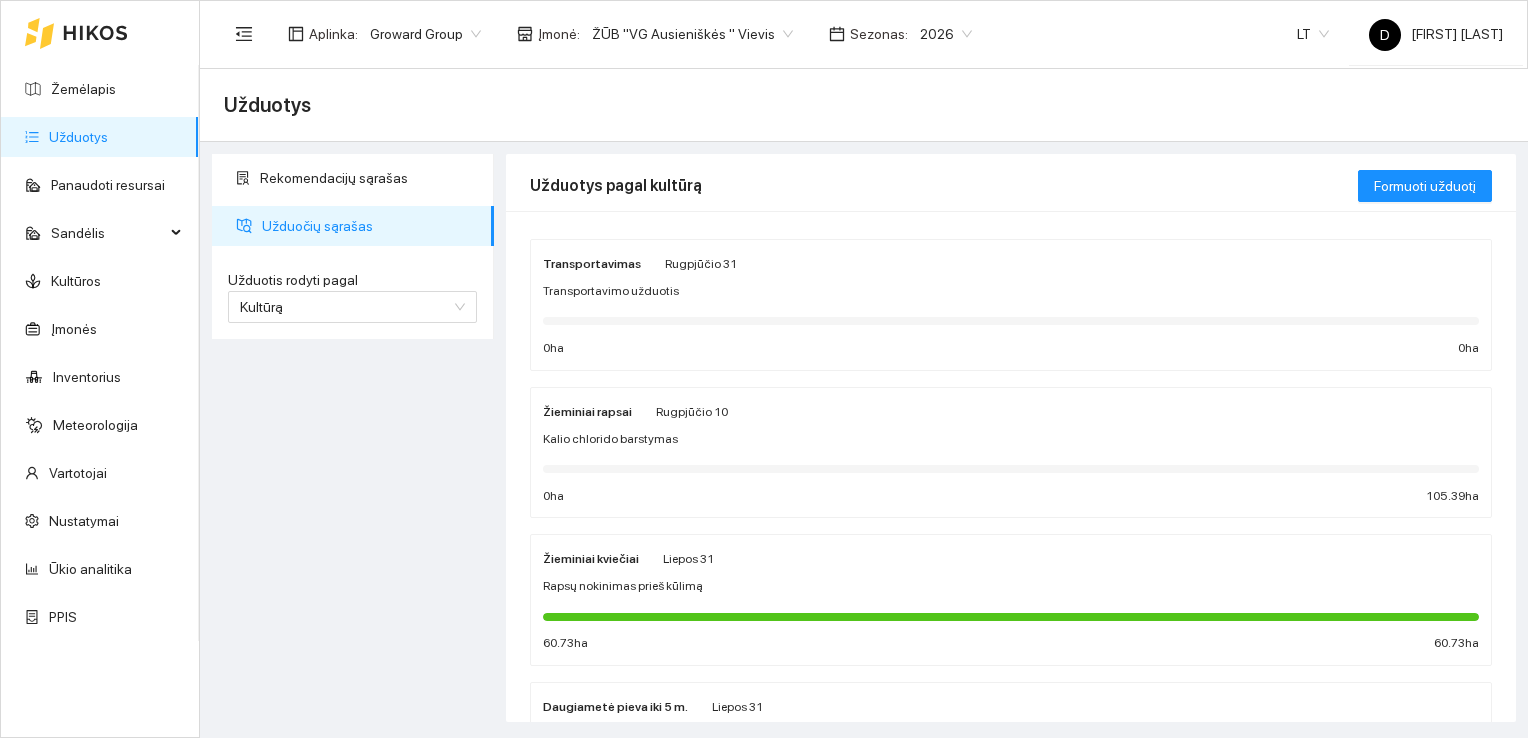 scroll, scrollTop: 0, scrollLeft: 0, axis: both 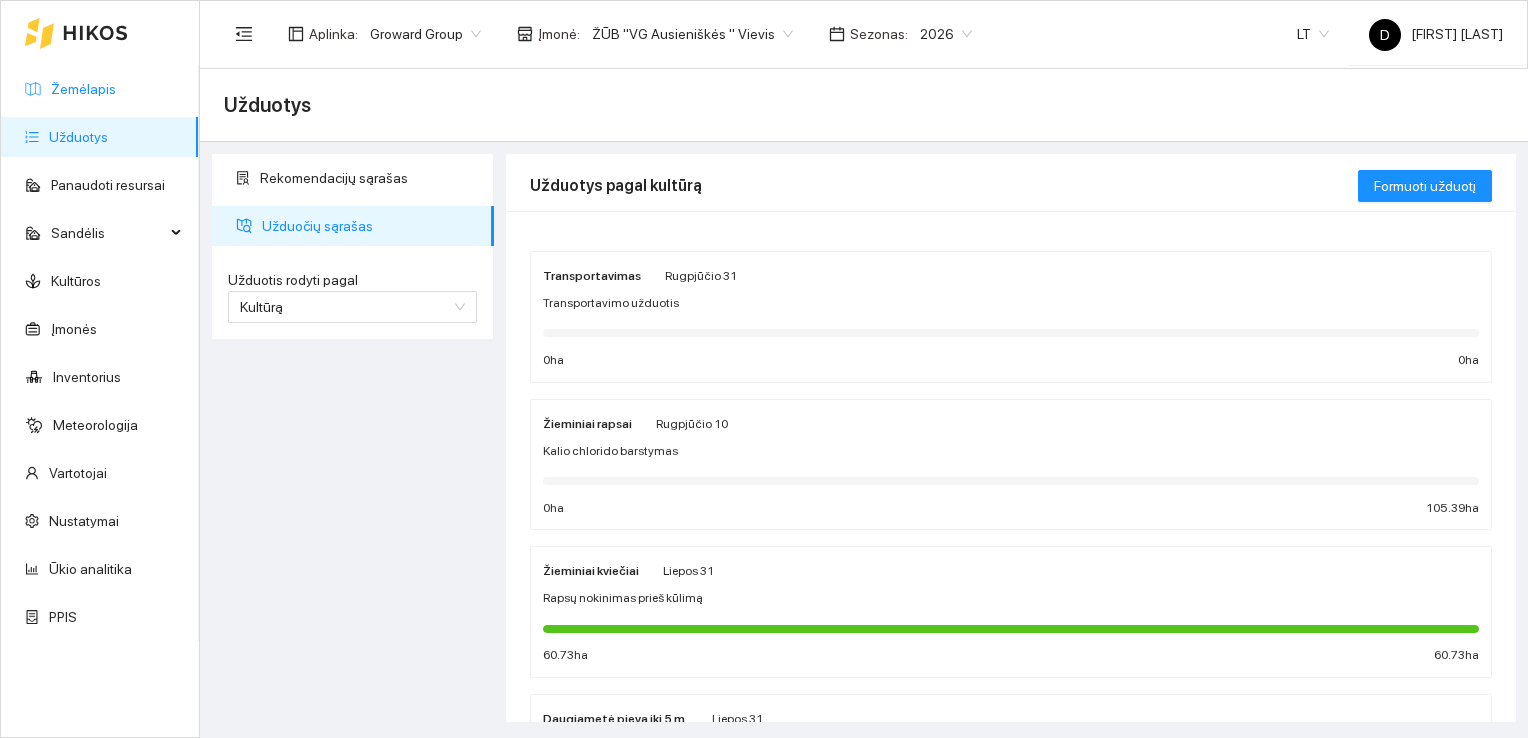 click on "Žemėlapis" at bounding box center (83, 89) 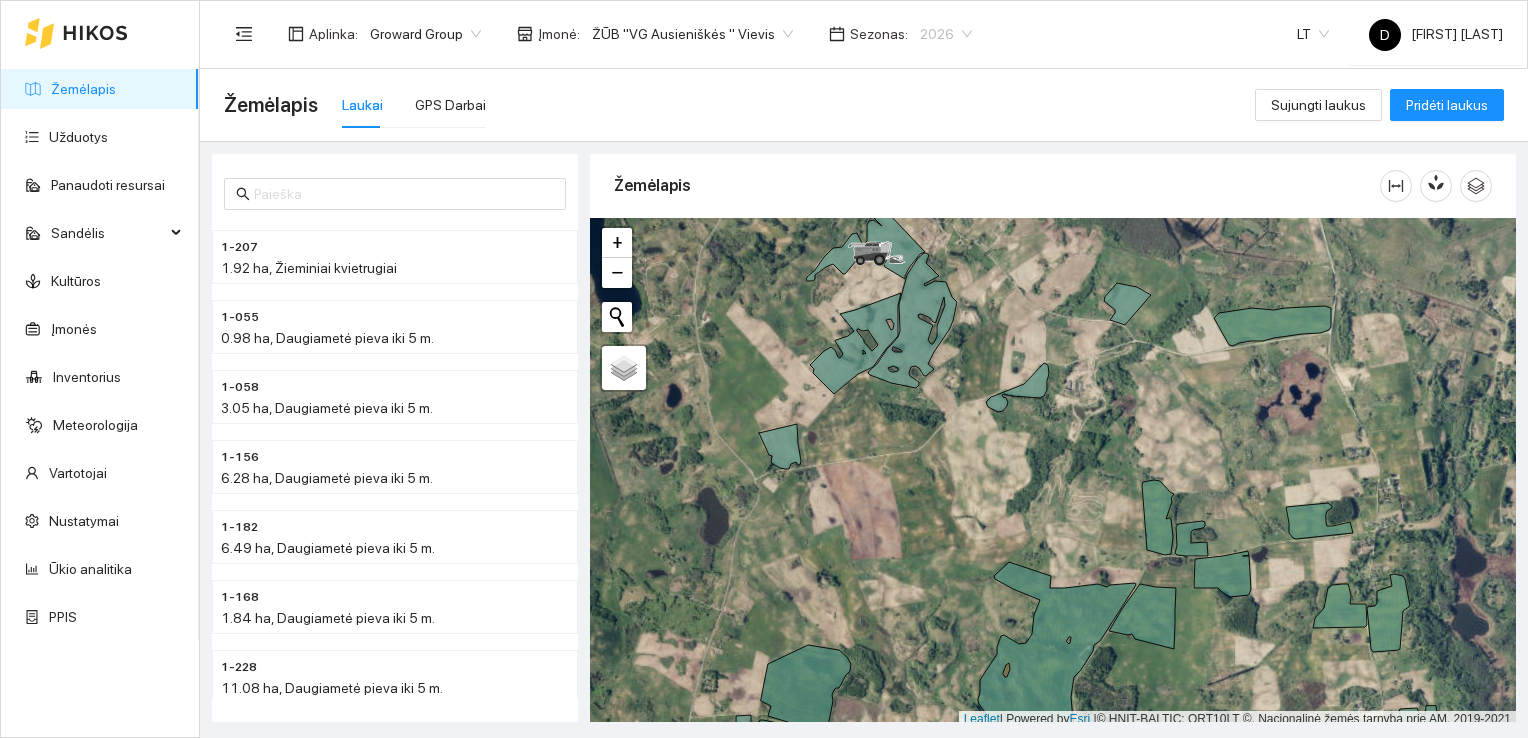 click on "2026" at bounding box center [946, 34] 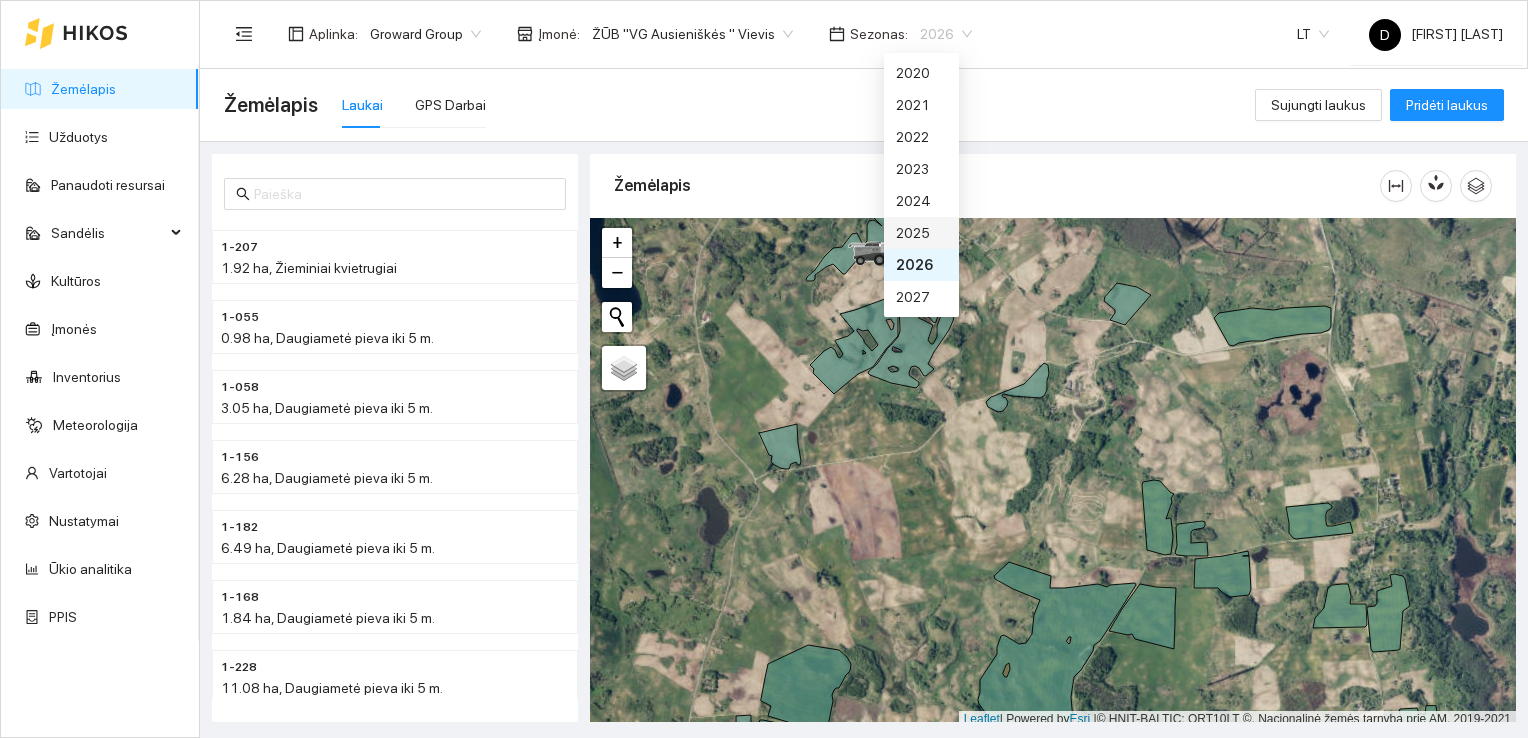 click on "2025" at bounding box center (921, 233) 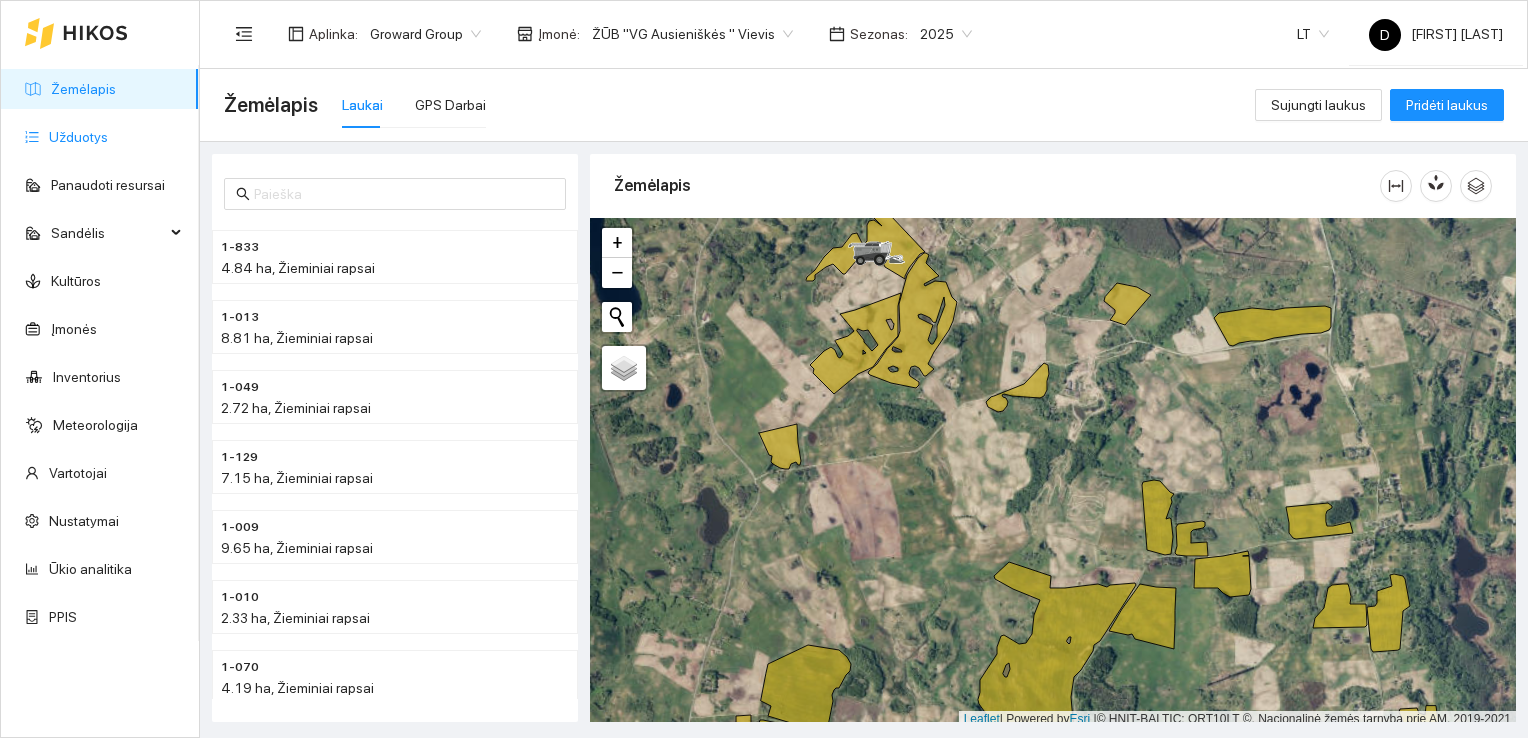 click on "Užduotys" at bounding box center (78, 137) 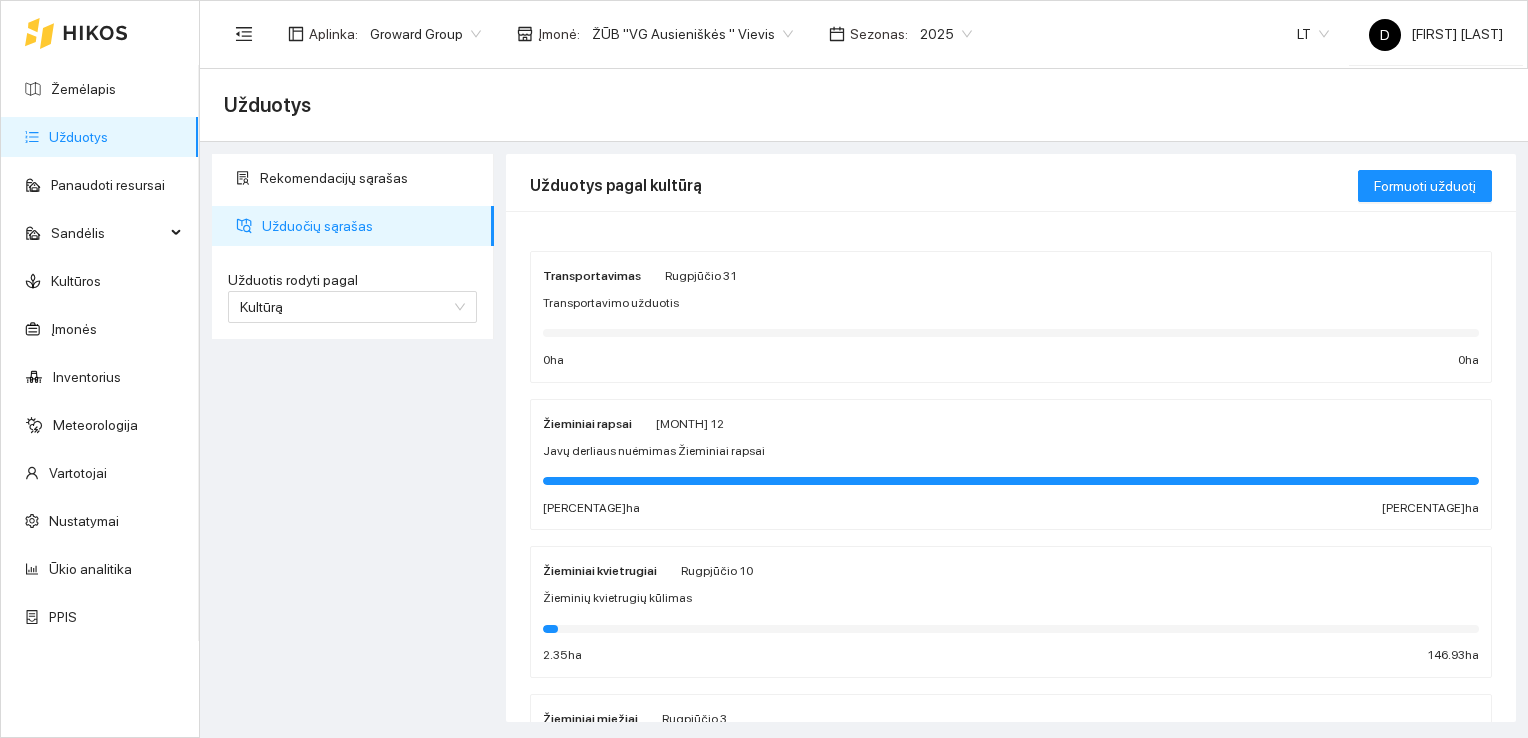 click on "Žieminiai rapsai" at bounding box center (587, 424) 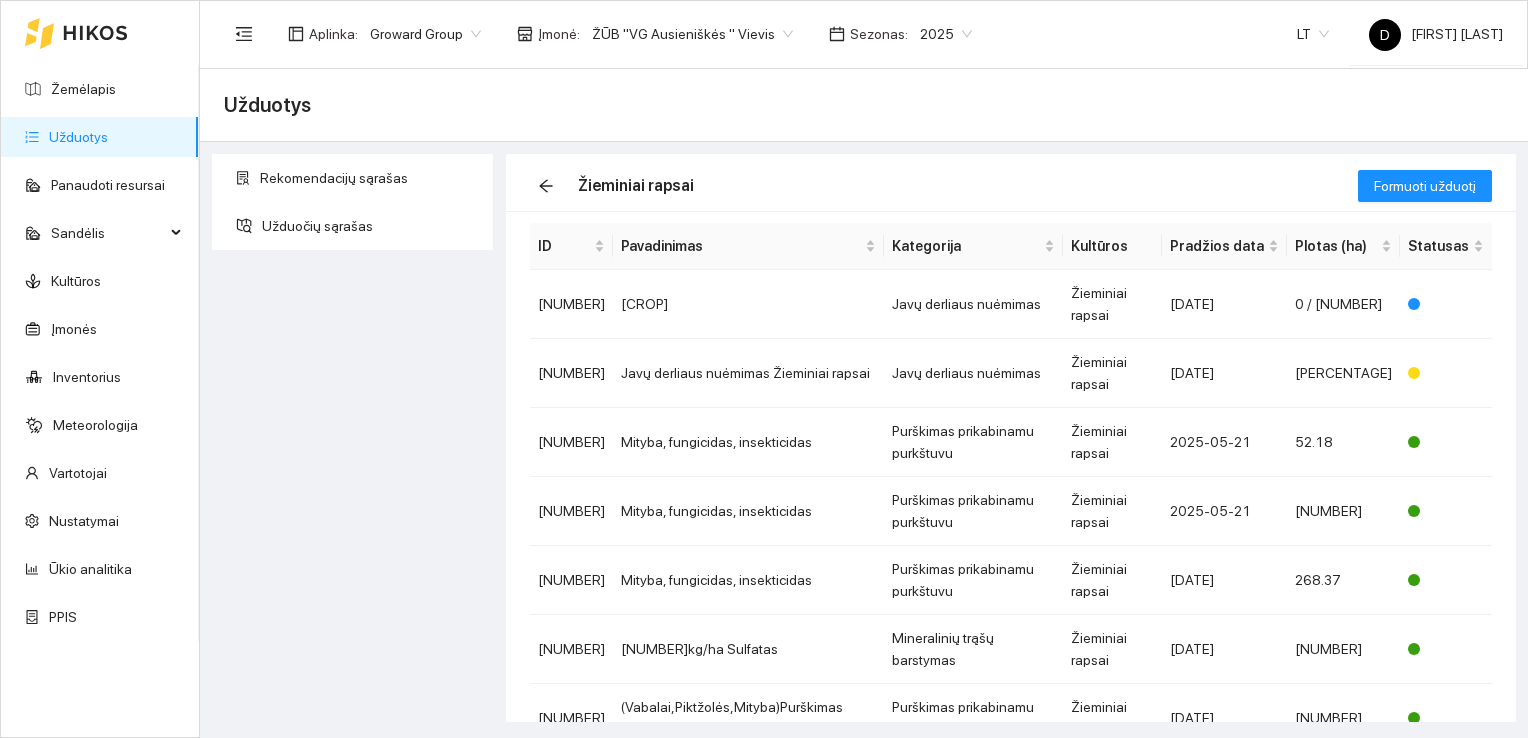 scroll, scrollTop: 0, scrollLeft: 0, axis: both 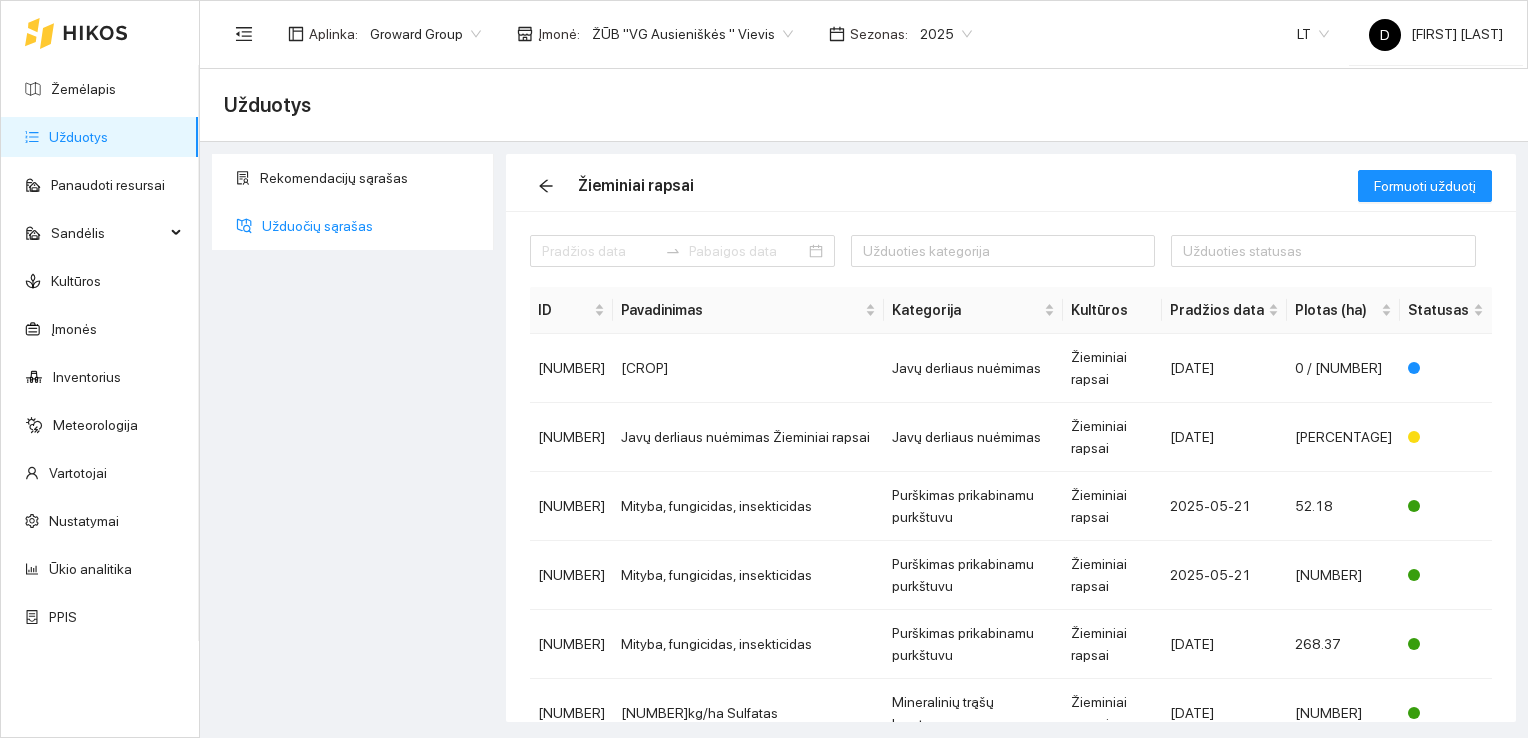 click on "Užduočių sąrašas" at bounding box center (370, 226) 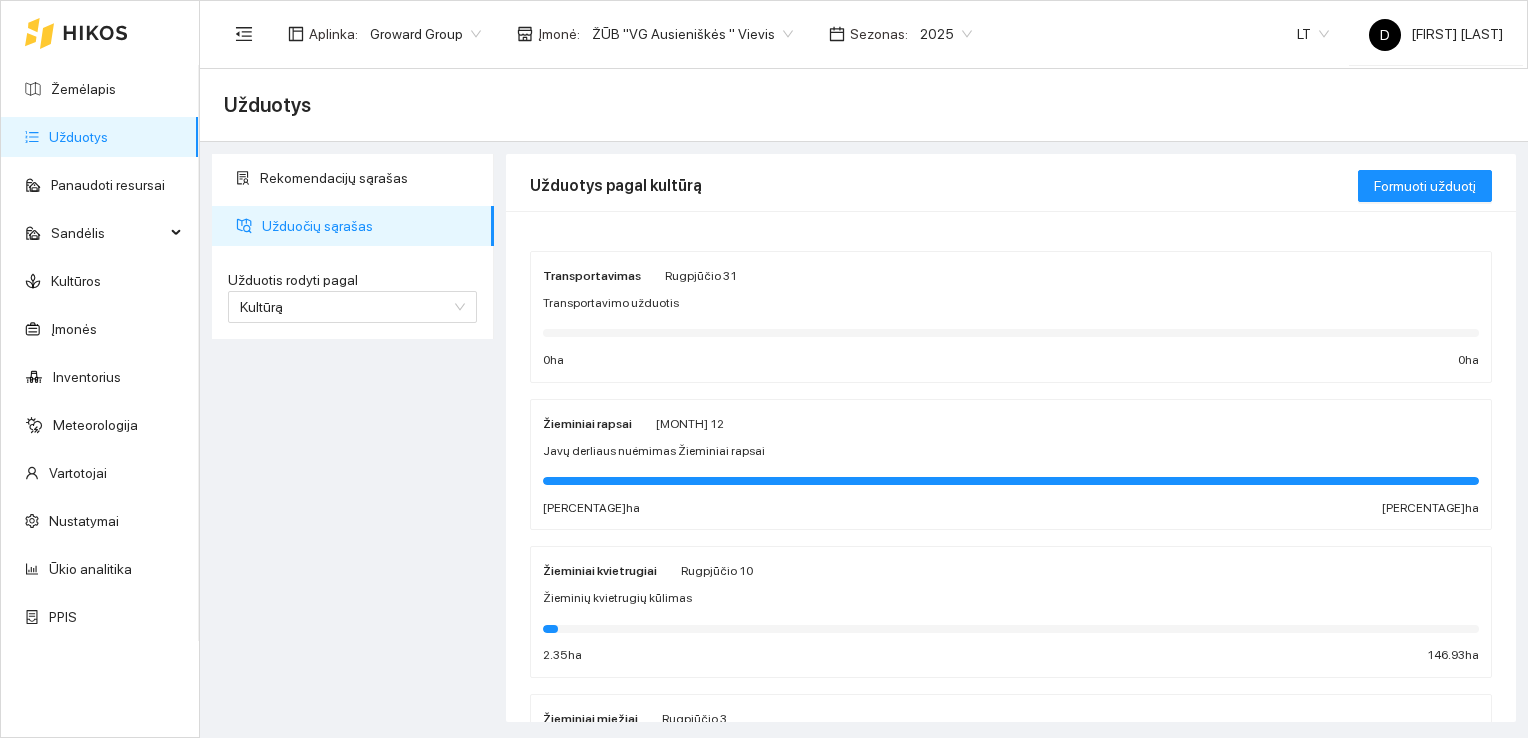 click on "Užduočių sąrašas" at bounding box center (370, 226) 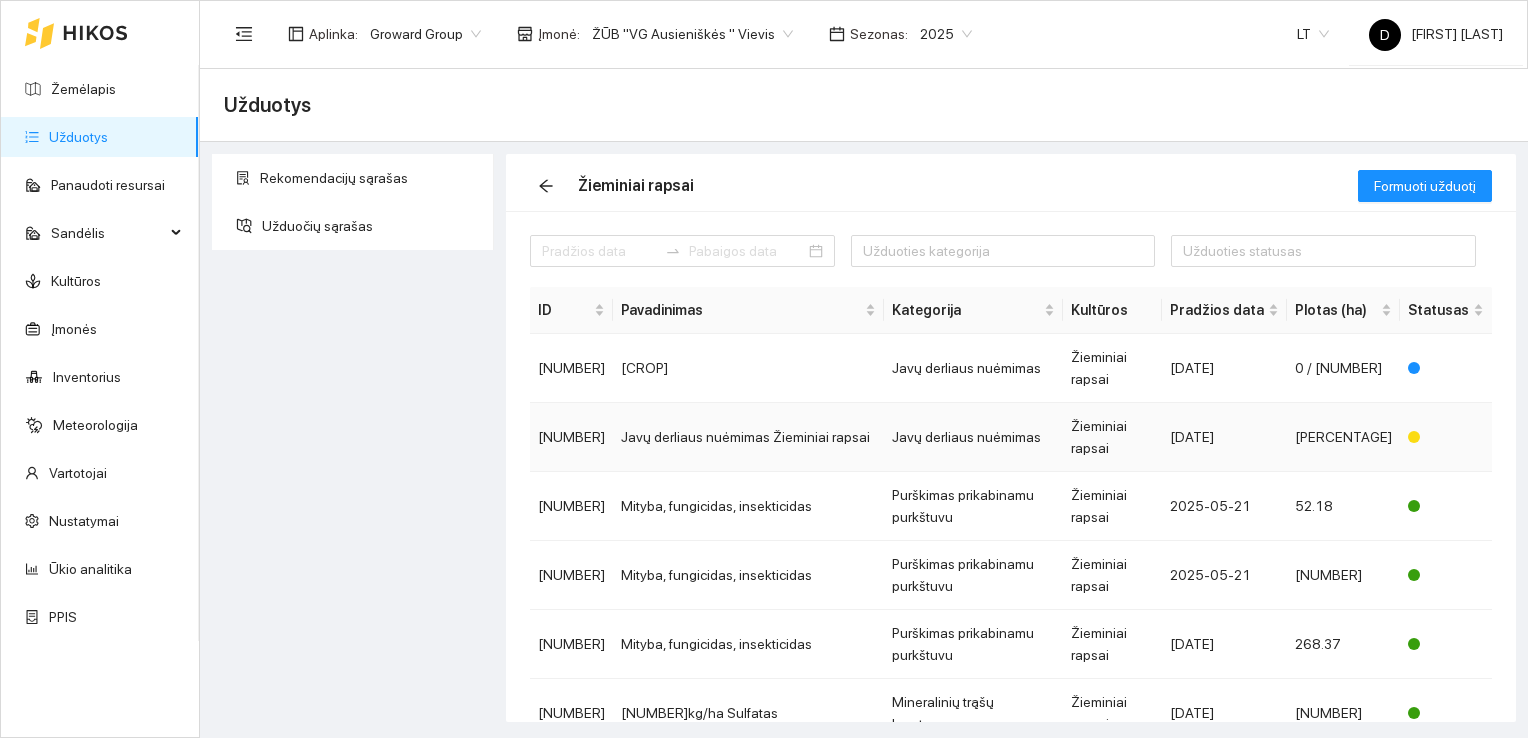 click on "Javų derliaus nuėmimas Žieminiai rapsai" at bounding box center [748, 437] 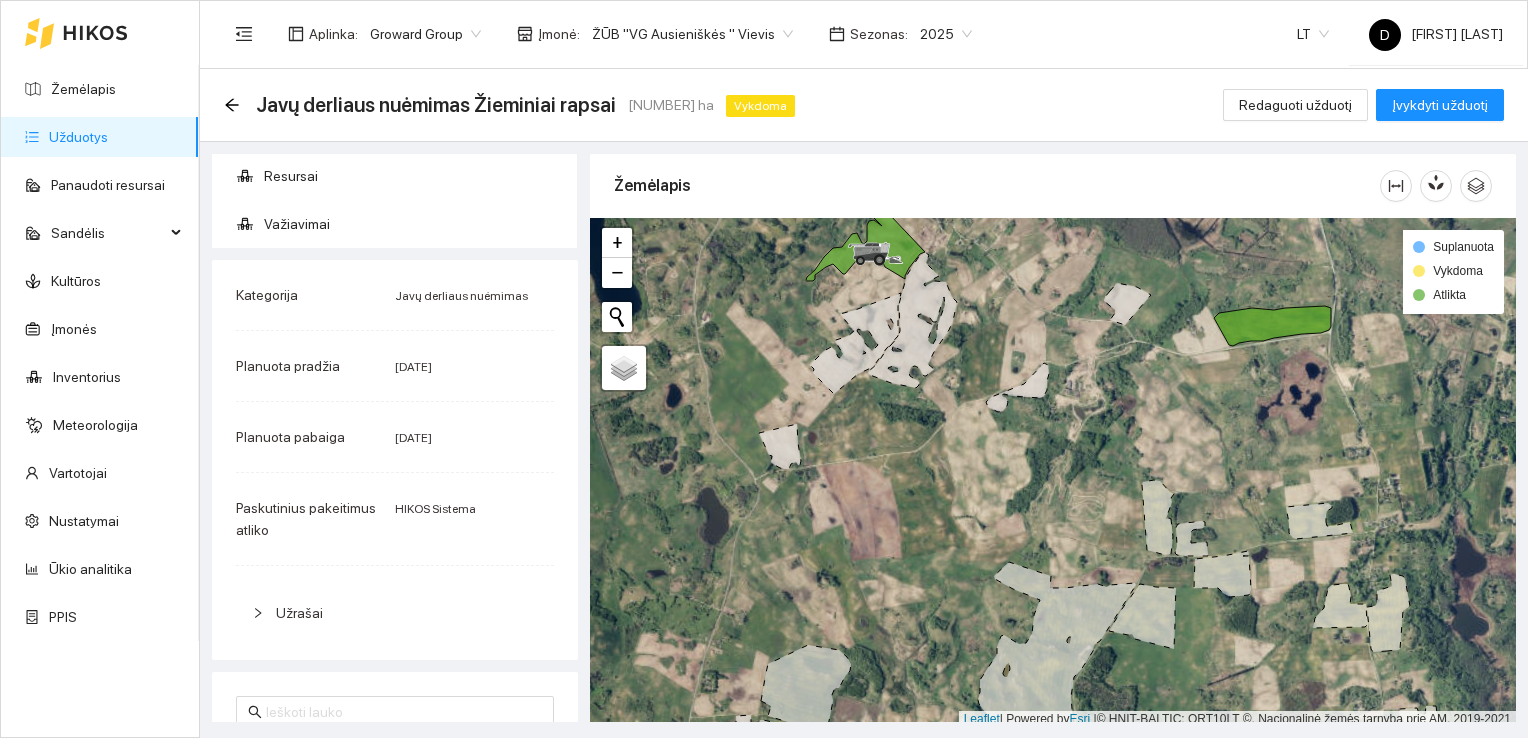 scroll, scrollTop: 0, scrollLeft: 0, axis: both 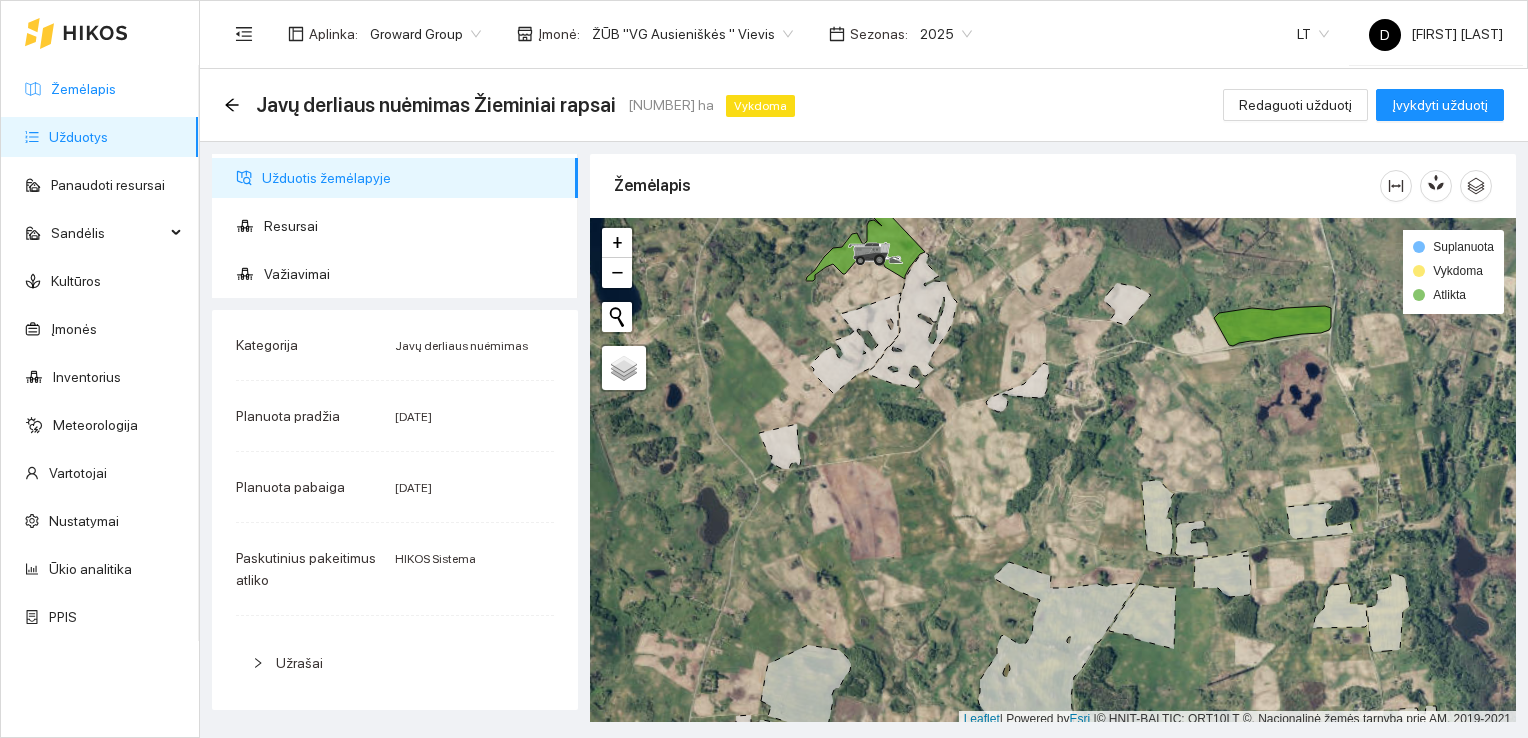 click on "Žemėlapis" at bounding box center (83, 89) 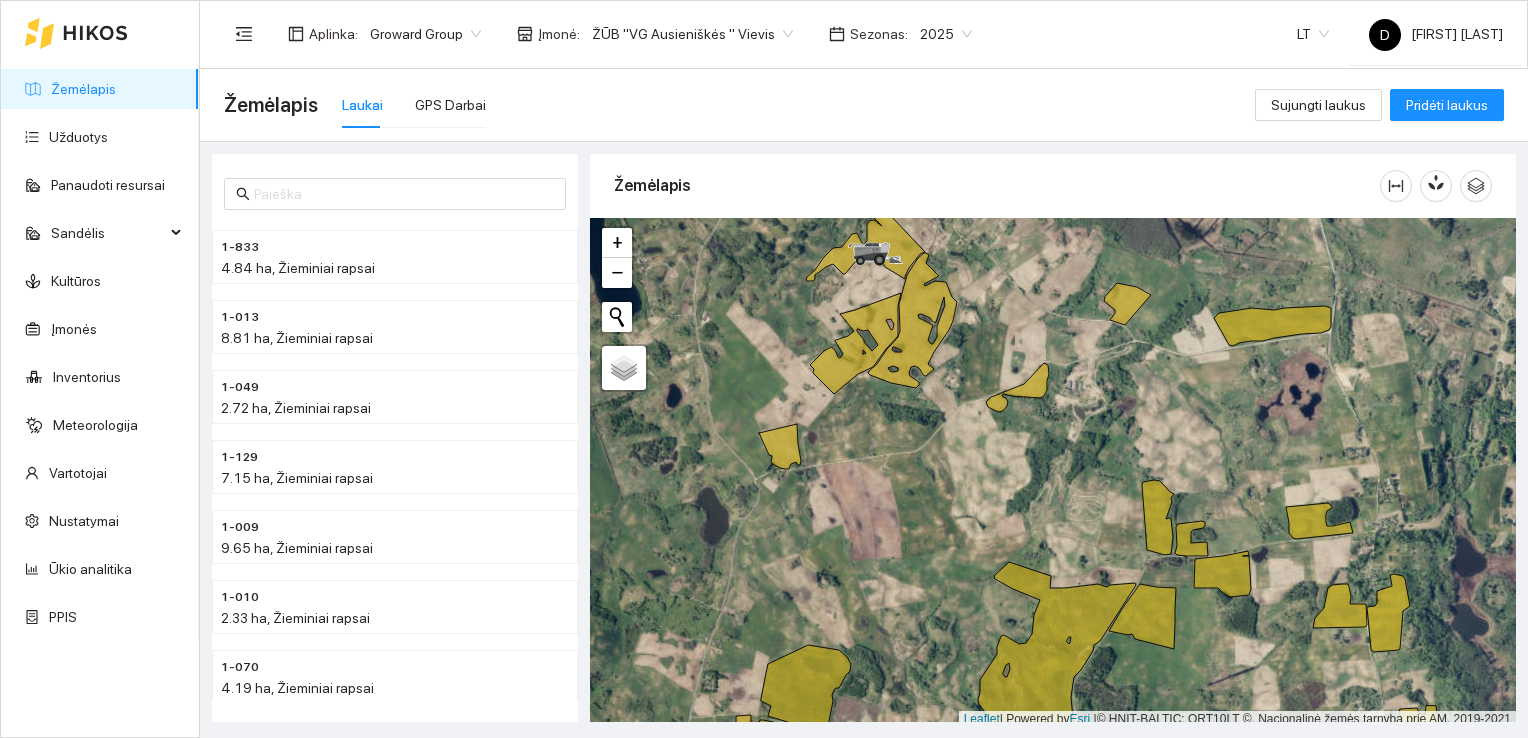 click on "Žemėlapis Laukai GPS Darbai" at bounding box center (739, 105) 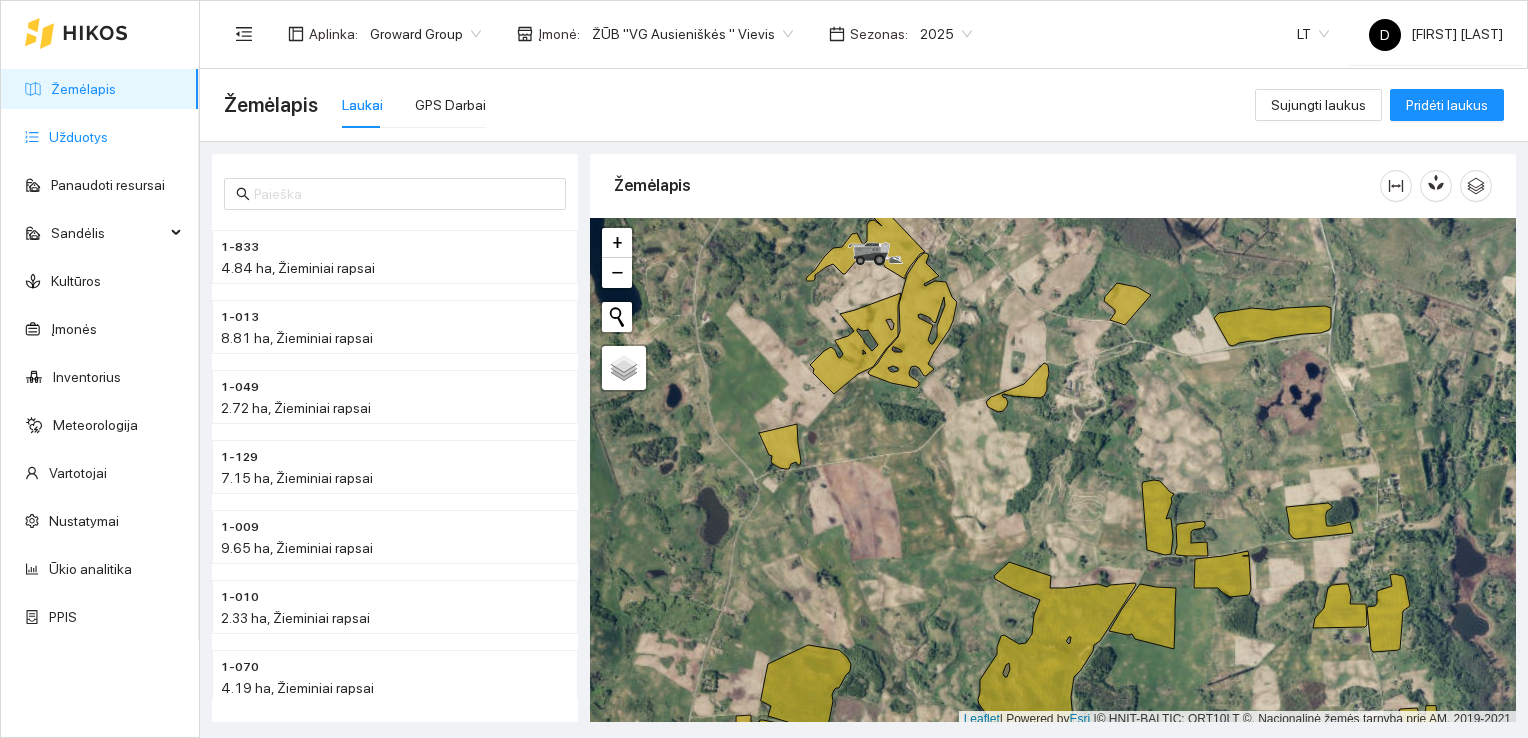 click on "Užduotys" at bounding box center [78, 137] 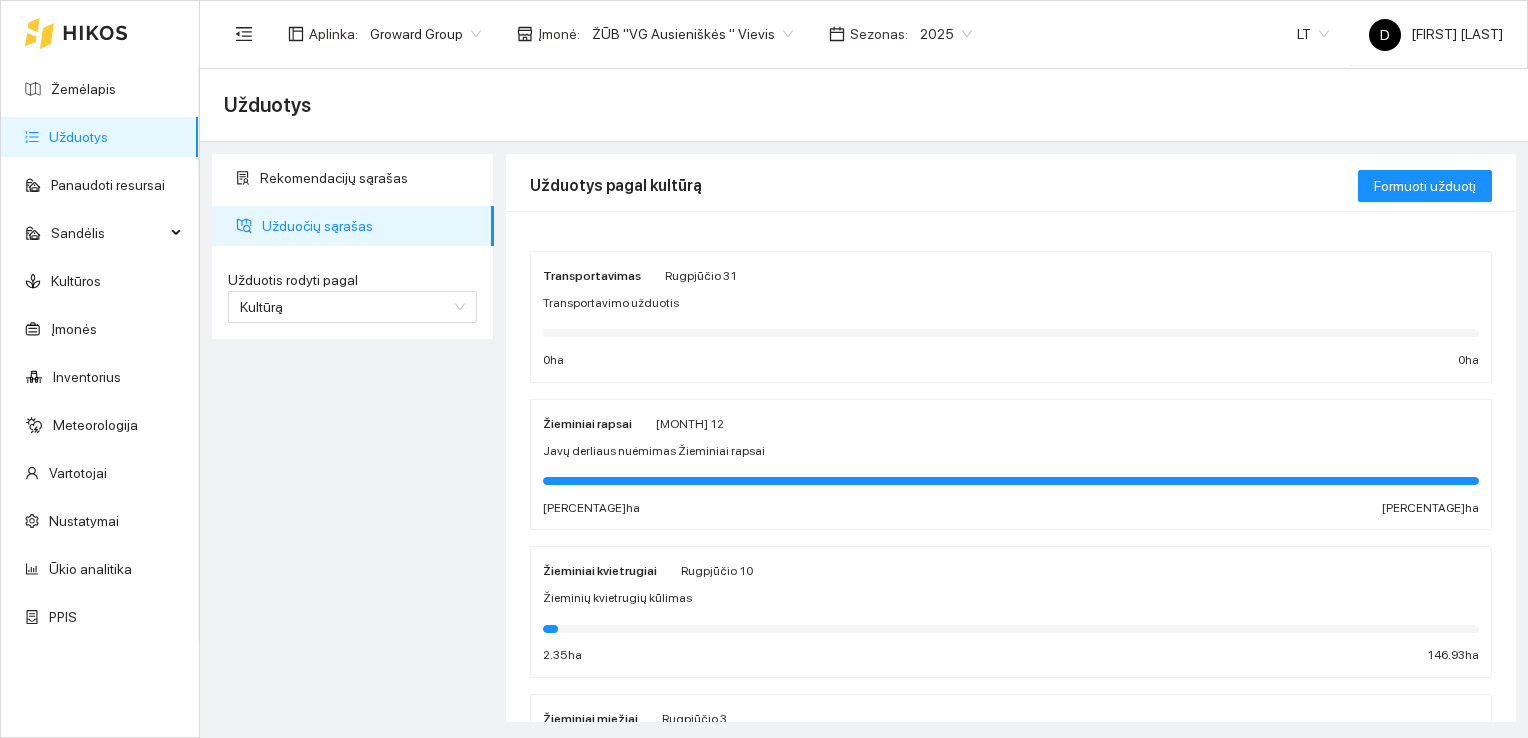 click on "Užduotys" at bounding box center (78, 137) 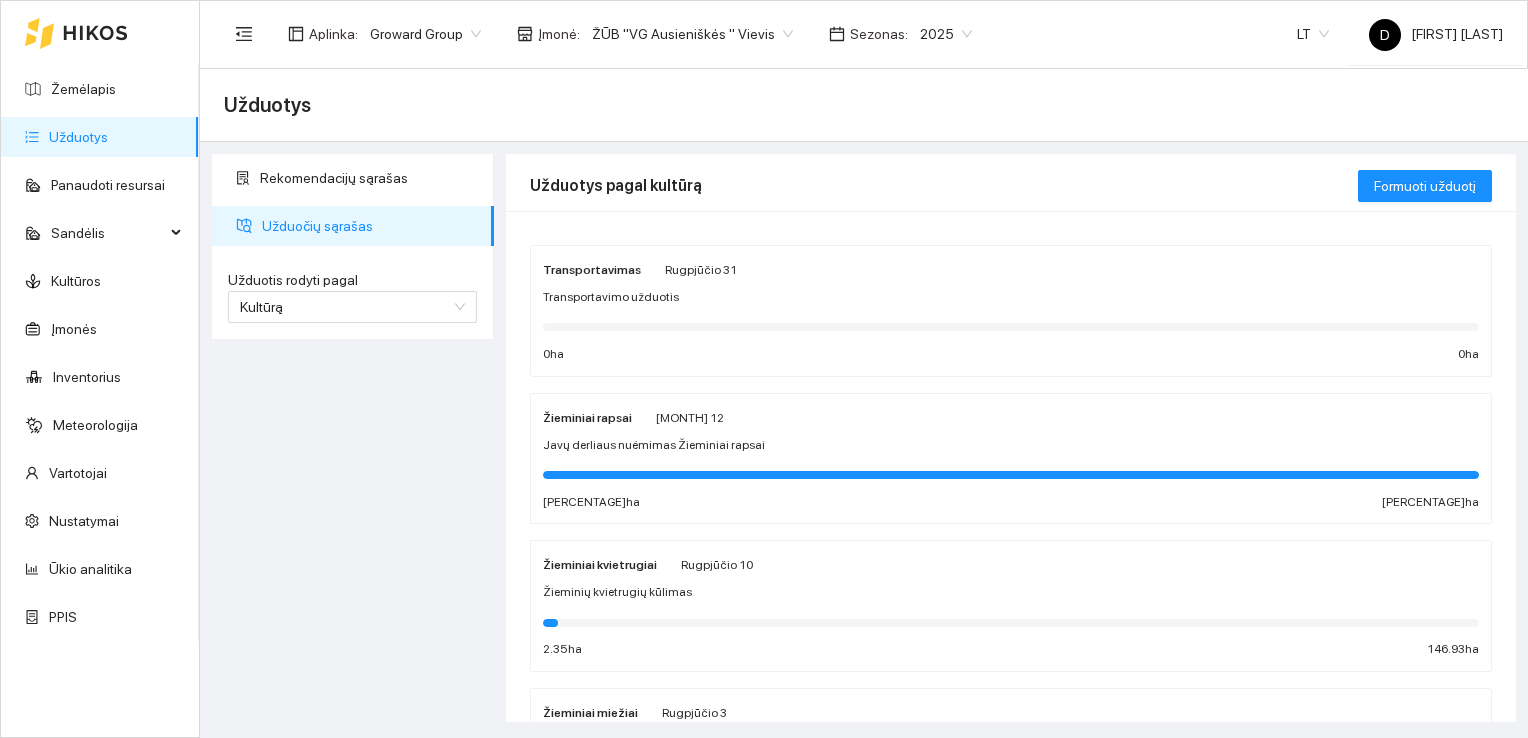 scroll, scrollTop: 0, scrollLeft: 0, axis: both 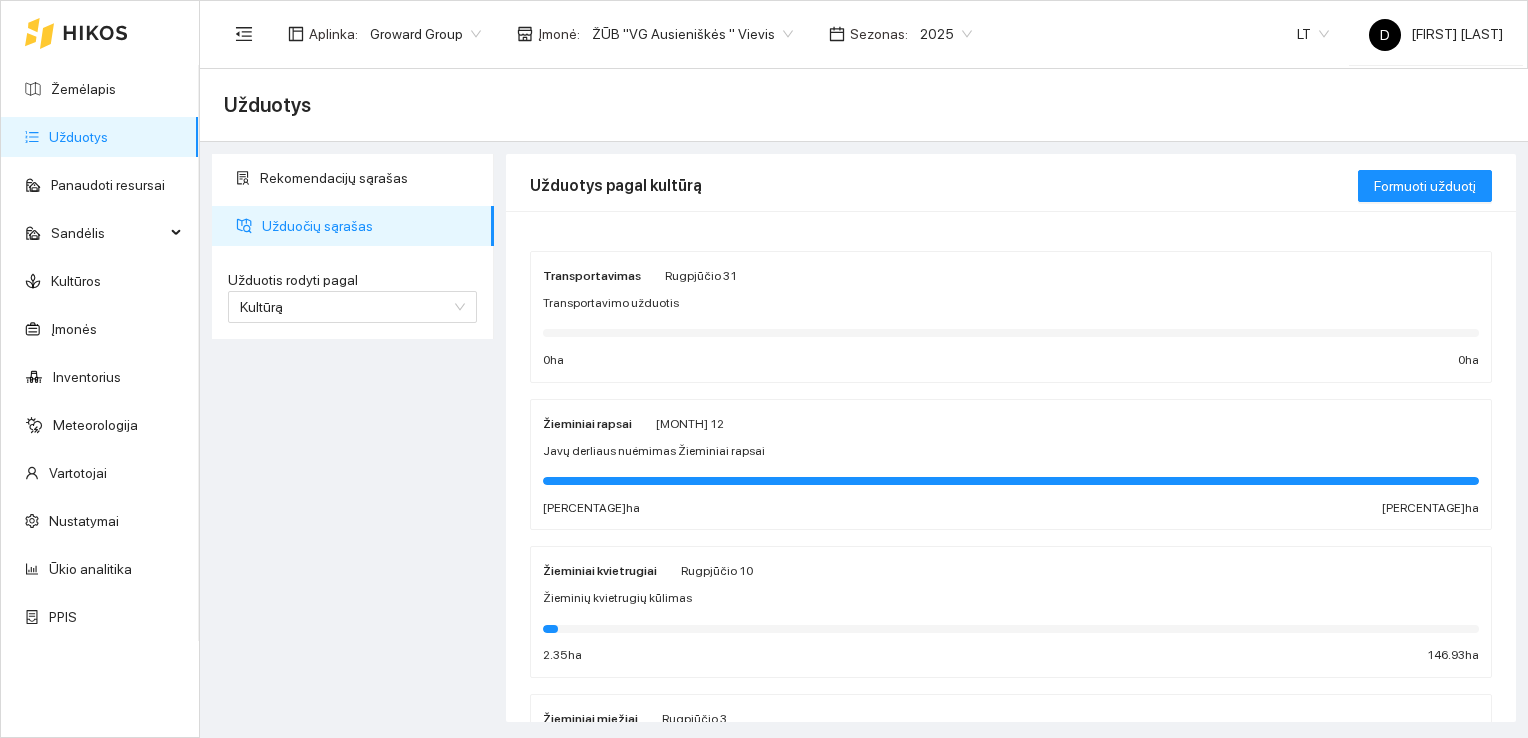 click on "Užduočių sąrašas" at bounding box center (370, 226) 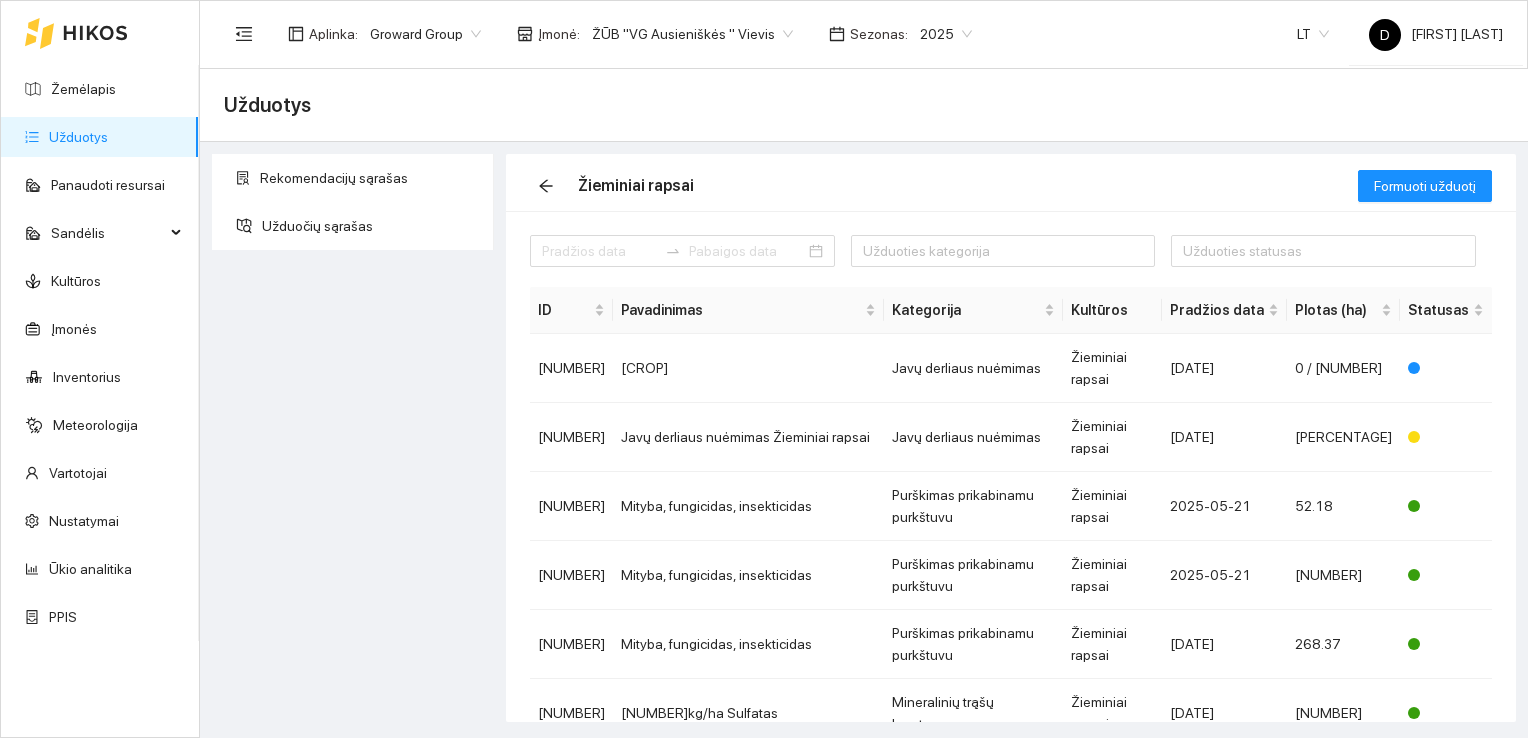 click on "Rekomendacijų sąrašas Užduočių sąrašas" at bounding box center [353, 438] 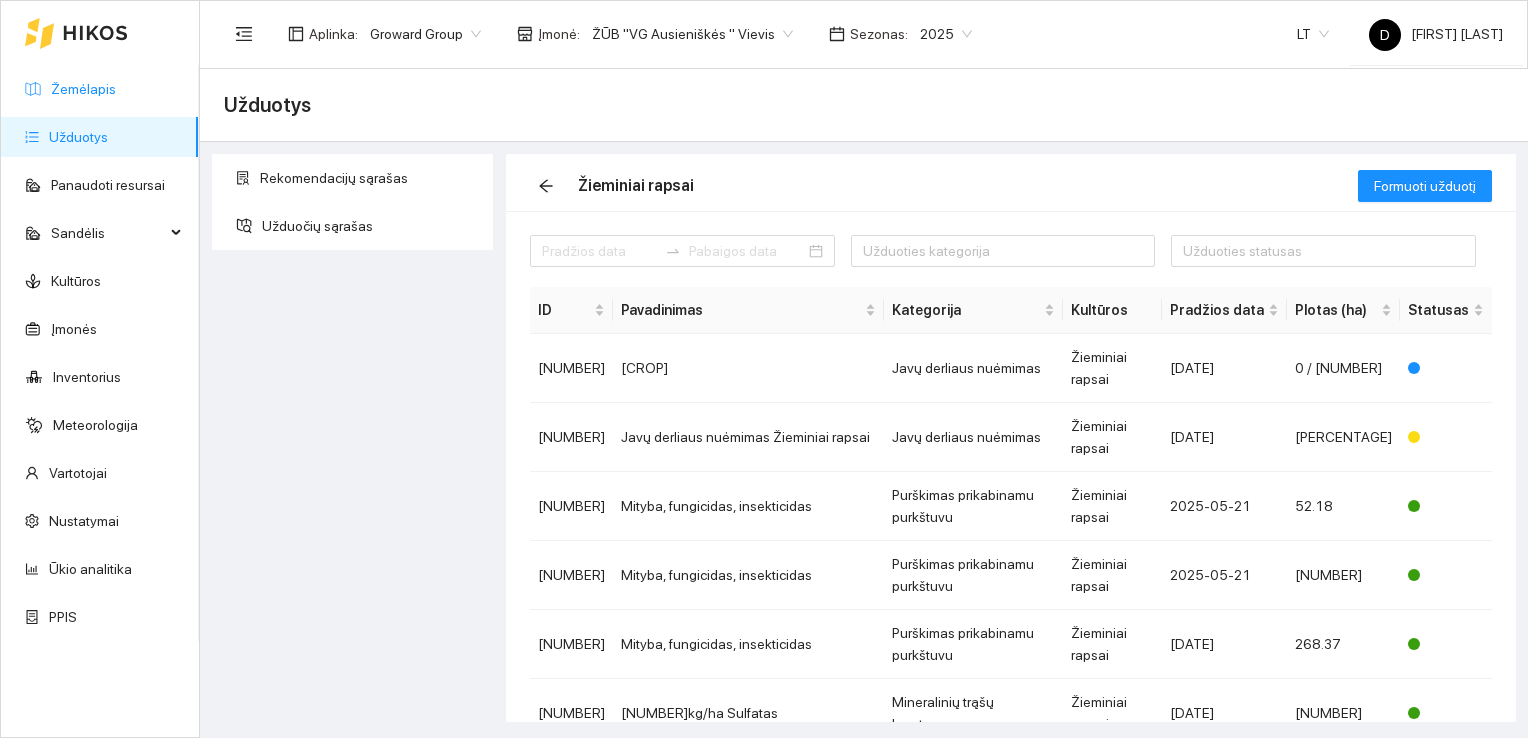 click on "Žemėlapis" at bounding box center [83, 89] 